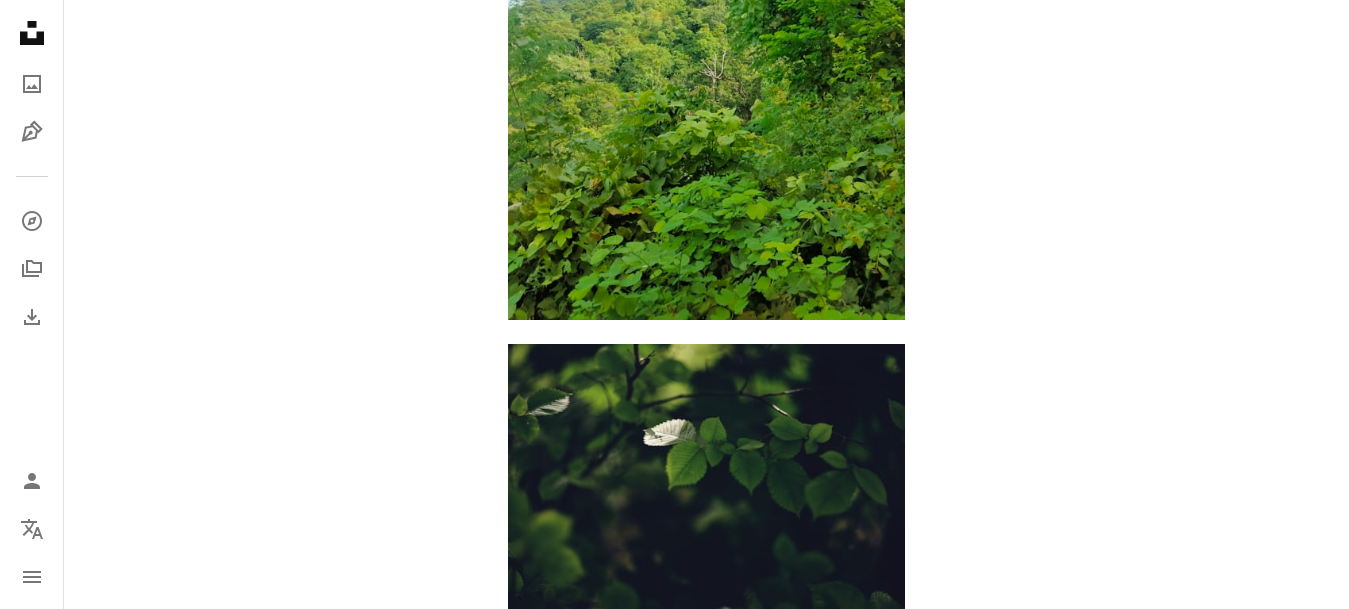 scroll, scrollTop: 82526, scrollLeft: 0, axis: vertical 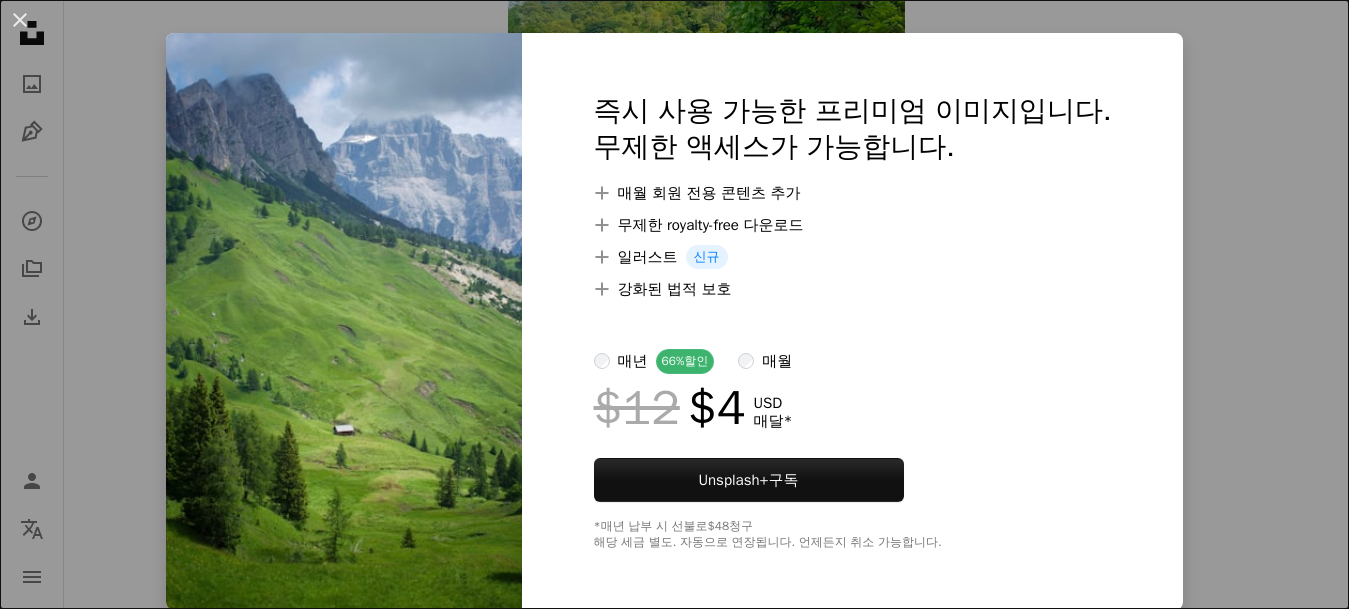 click on "An X shape 즉시 사용 가능한 프리미엄 이미지입니다. 무제한 액세스가 가능합니다. A plus sign 매월 회원 전용 콘텐츠 추가 A plus sign 무제한 royalty-free 다운로드 A plus sign 일러스트  신규 A plus sign 강화된 법적 보호 매년 66%  할인 매월 $12   $4 USD 매달 * Unsplash+  구독 *매년 납부 시 선불로  $48  청구 해당 세금 별도. 자동으로 연장됩니다. 언제든지 취소 가능합니다." at bounding box center (674, 304) 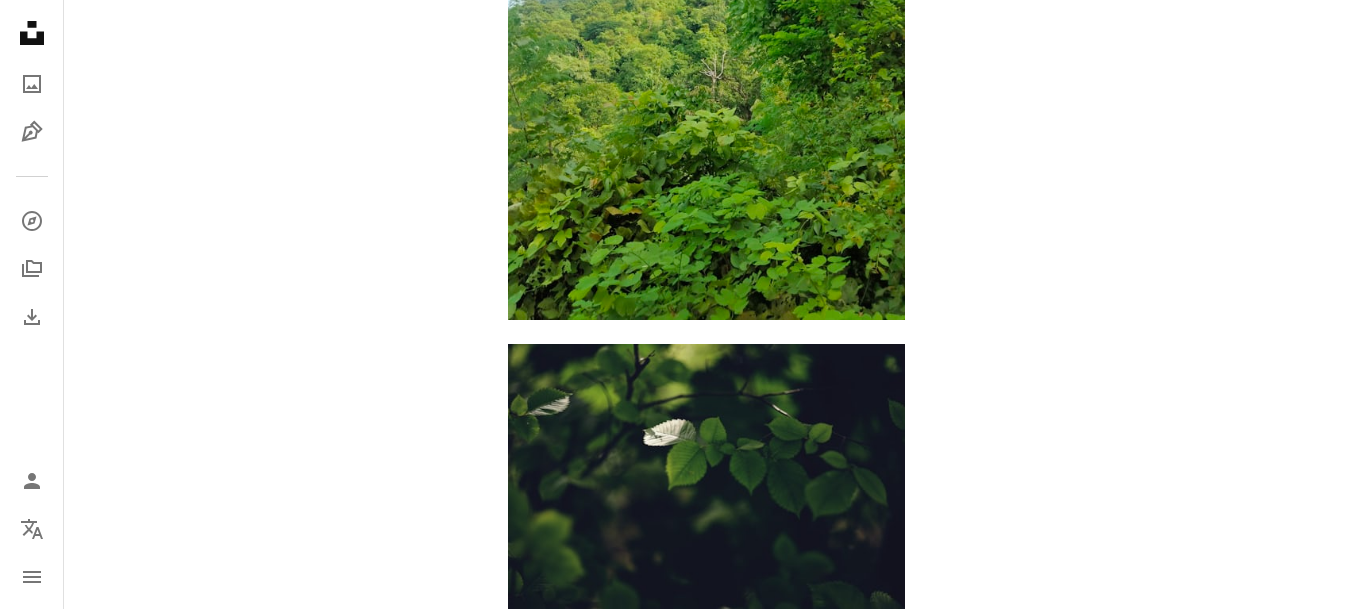 scroll, scrollTop: 82778, scrollLeft: 0, axis: vertical 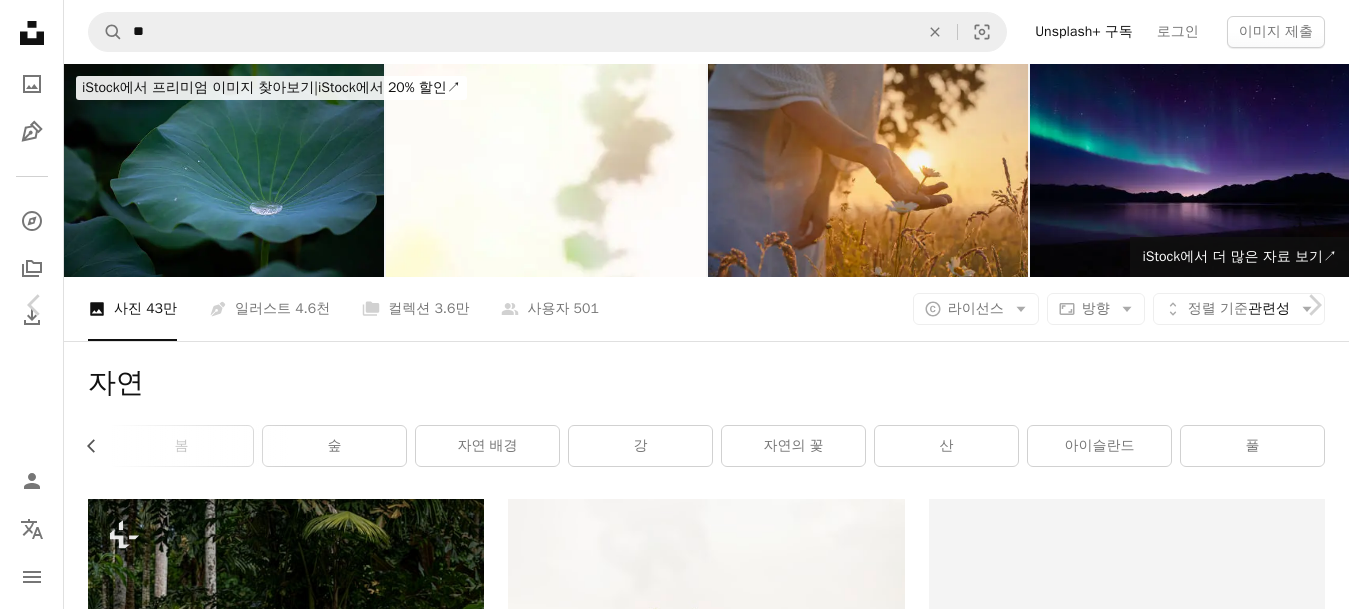 click on "[FIRST] [LAST]" at bounding box center [674, 85648] 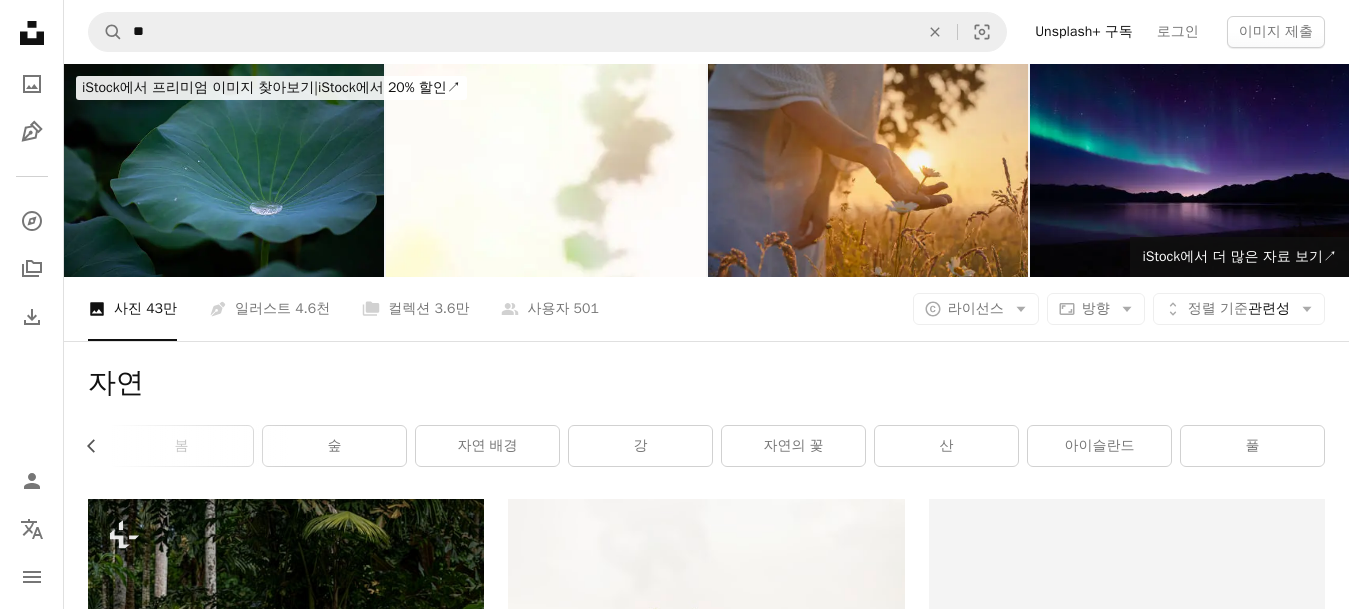 scroll, scrollTop: 82778, scrollLeft: 0, axis: vertical 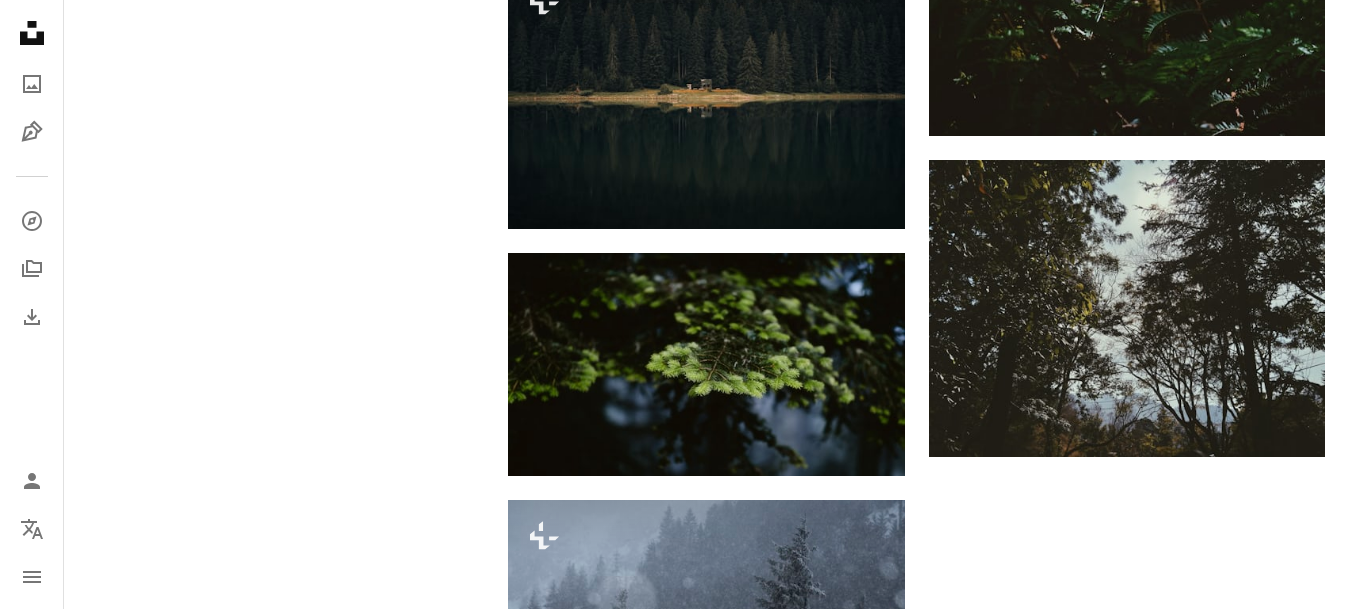 click on "An X shape 즉시 사용 가능한 프리미엄 이미지입니다. 무제한 액세스가 가능합니다. A plus sign 매월 회원 전용 콘텐츠 추가 A plus sign 무제한 royalty-free 다운로드 A plus sign 일러스트  신규 A plus sign 강화된 법적 보호 매년 66%  할인 매월 $12   $4 USD 매달 * Unsplash+  구독 *매년 납부 시 선불로  $48  청구 해당 세금 별도. 자동으로 연장됩니다. 언제든지 취소 가능합니다." at bounding box center [674, 2870] 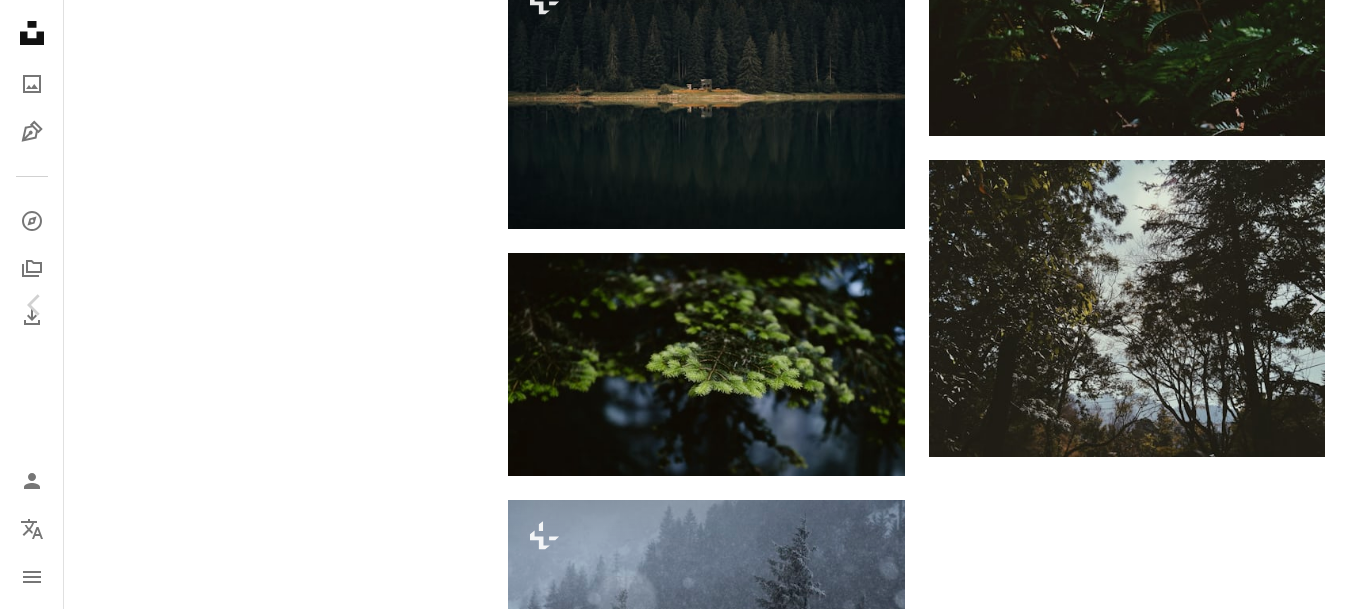 scroll, scrollTop: 82526, scrollLeft: 0, axis: vertical 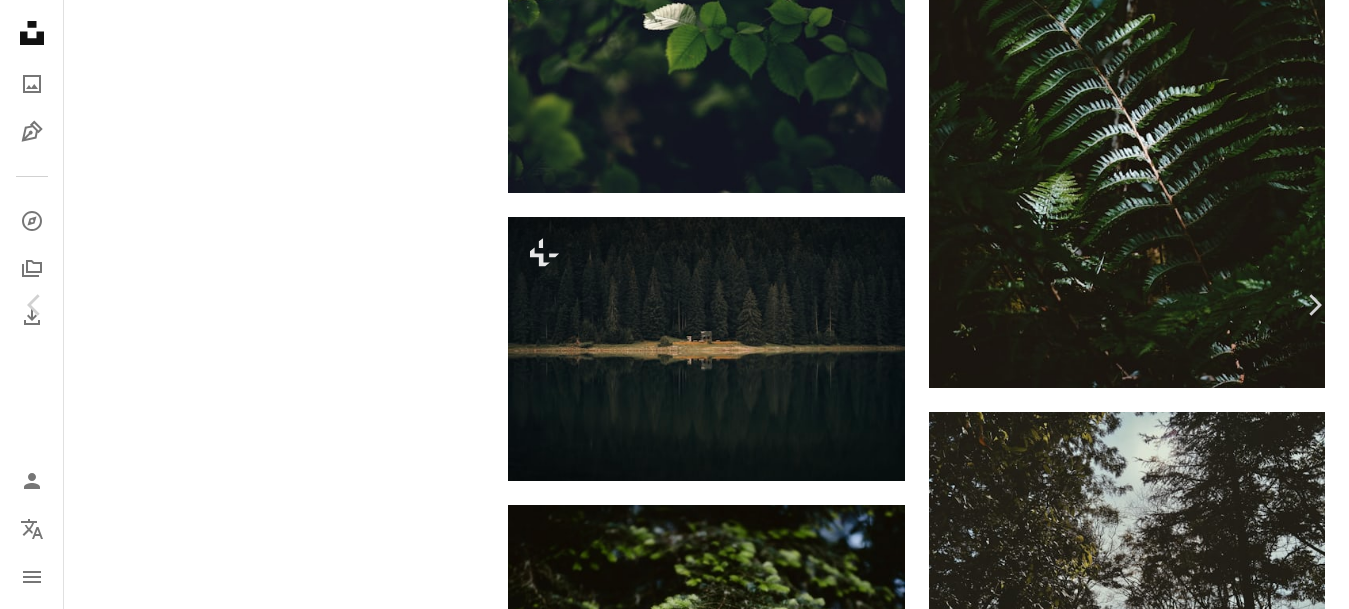 drag, startPoint x: 1365, startPoint y: 522, endPoint x: 1365, endPoint y: 263, distance: 259 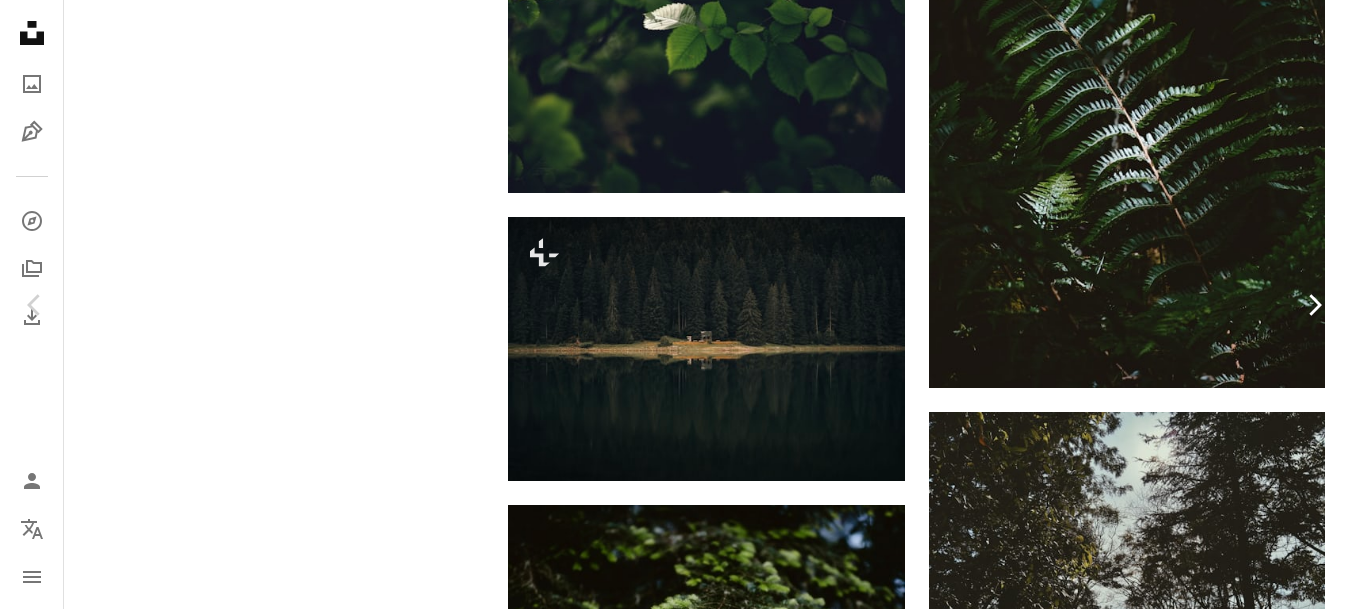 click on "Chevron right" at bounding box center [1314, 305] 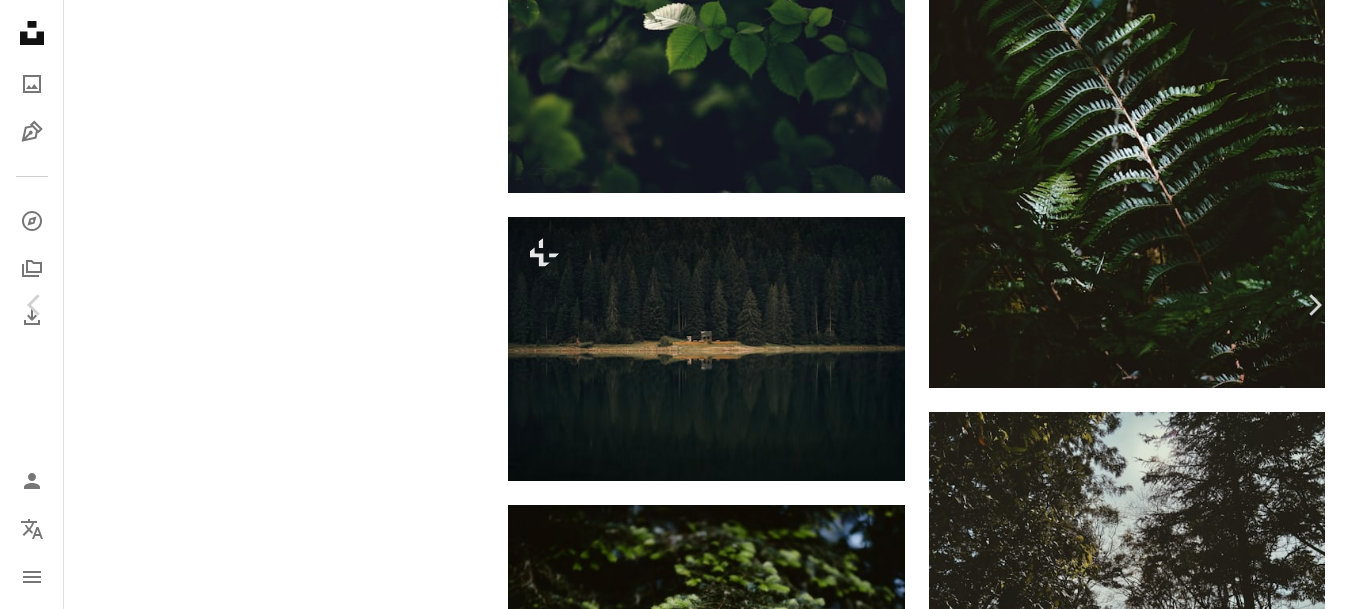 click on "An X shape" at bounding box center [20, 20] 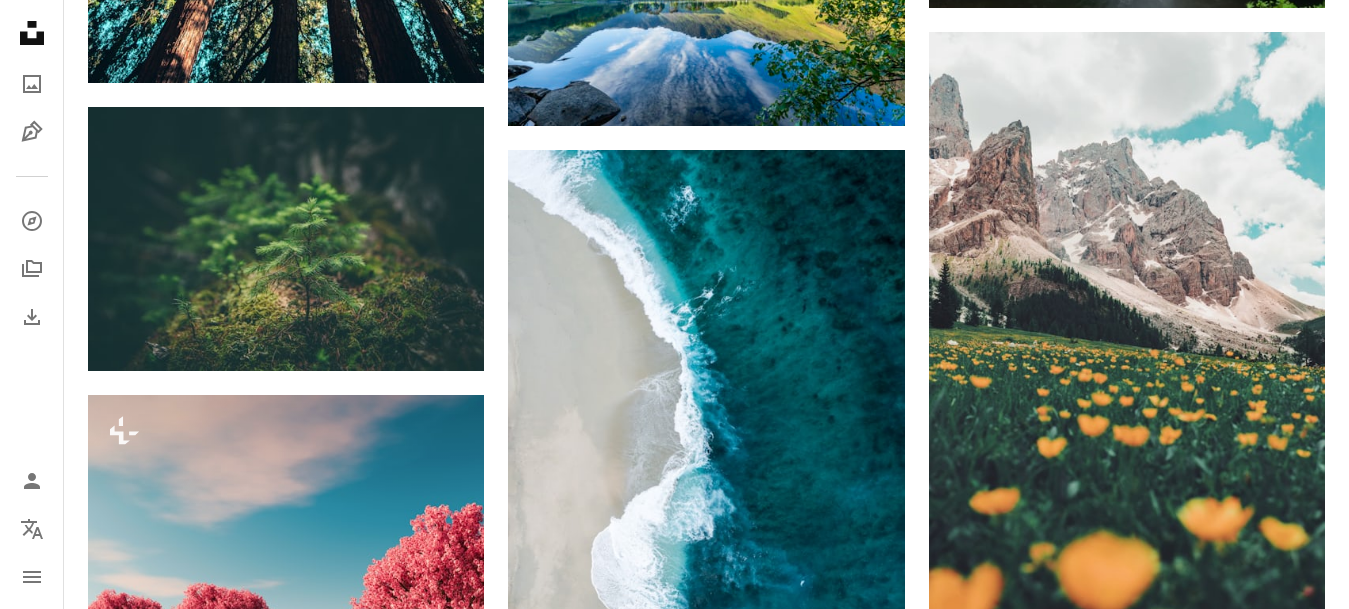 scroll, scrollTop: 0, scrollLeft: 0, axis: both 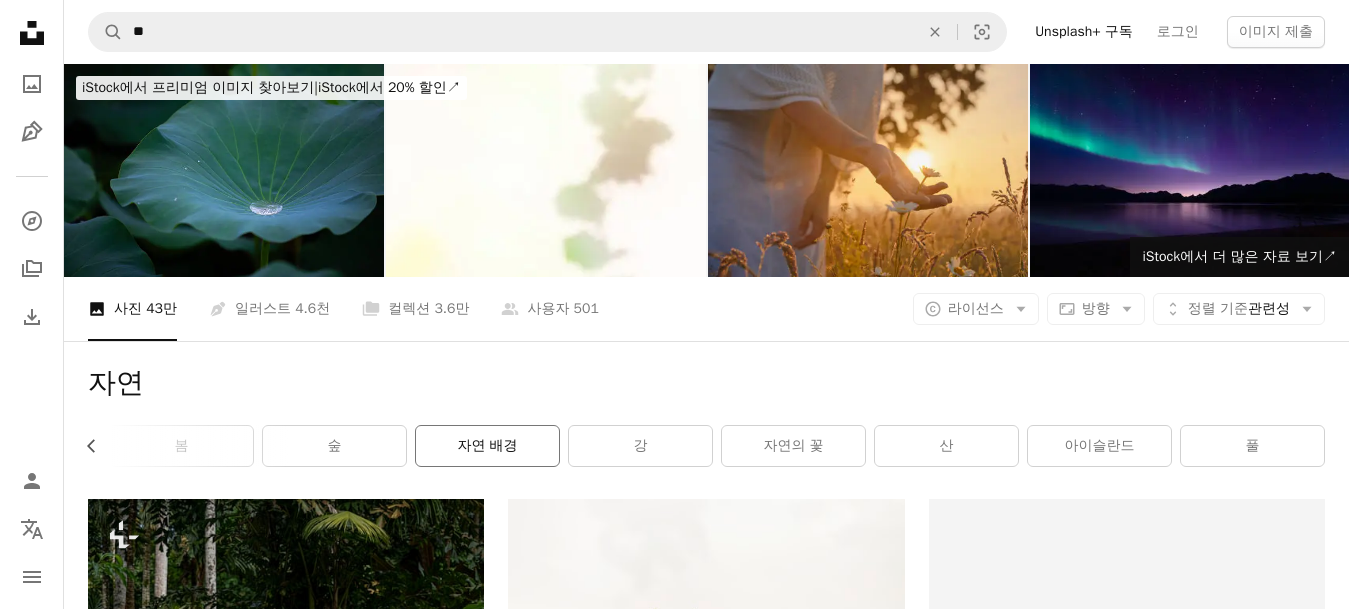 click on "자연 배경" at bounding box center (487, 446) 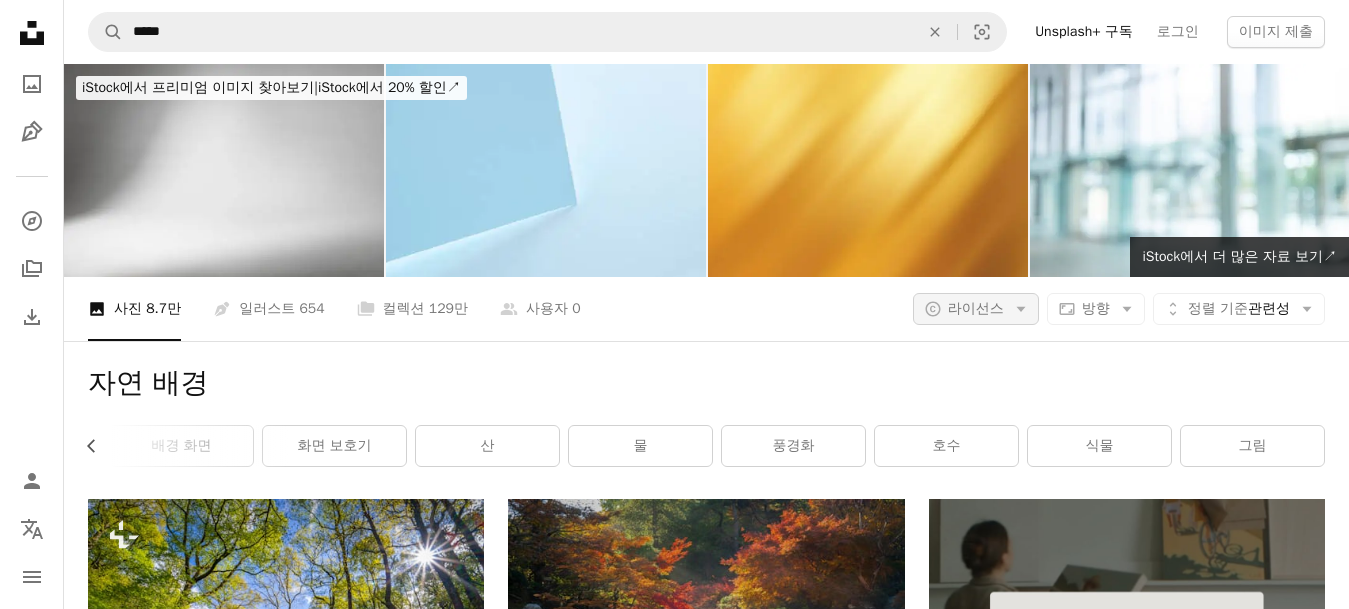 click on "Arrow down" 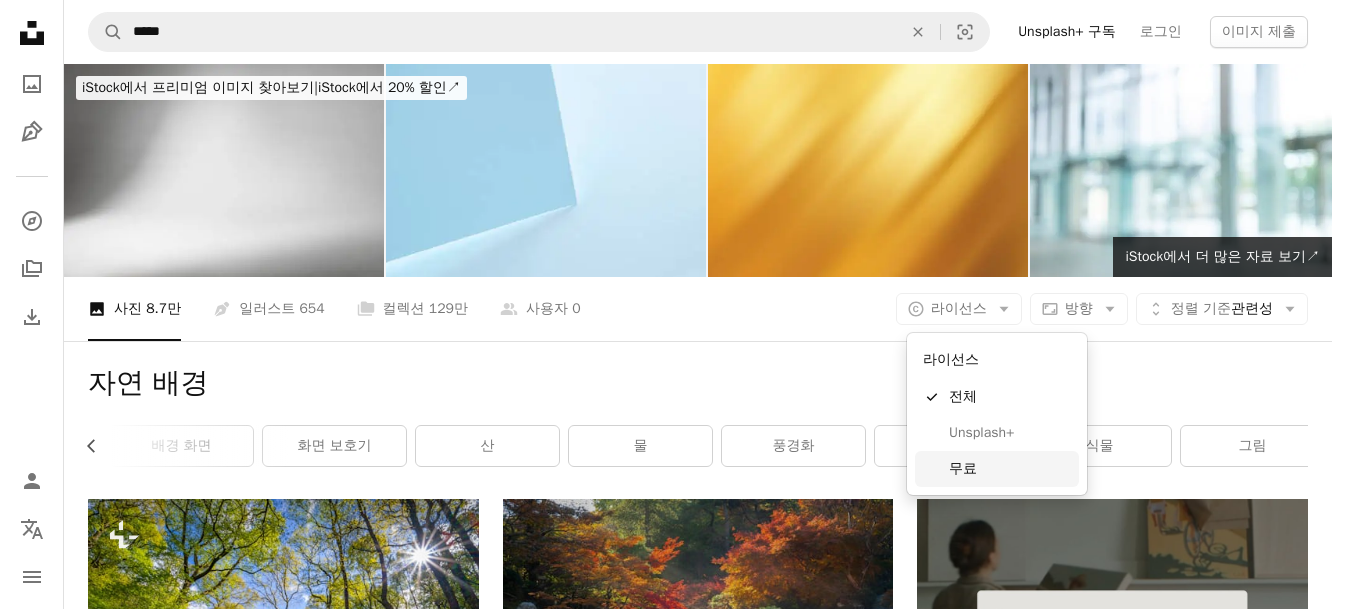 click on "무료" at bounding box center [1010, 469] 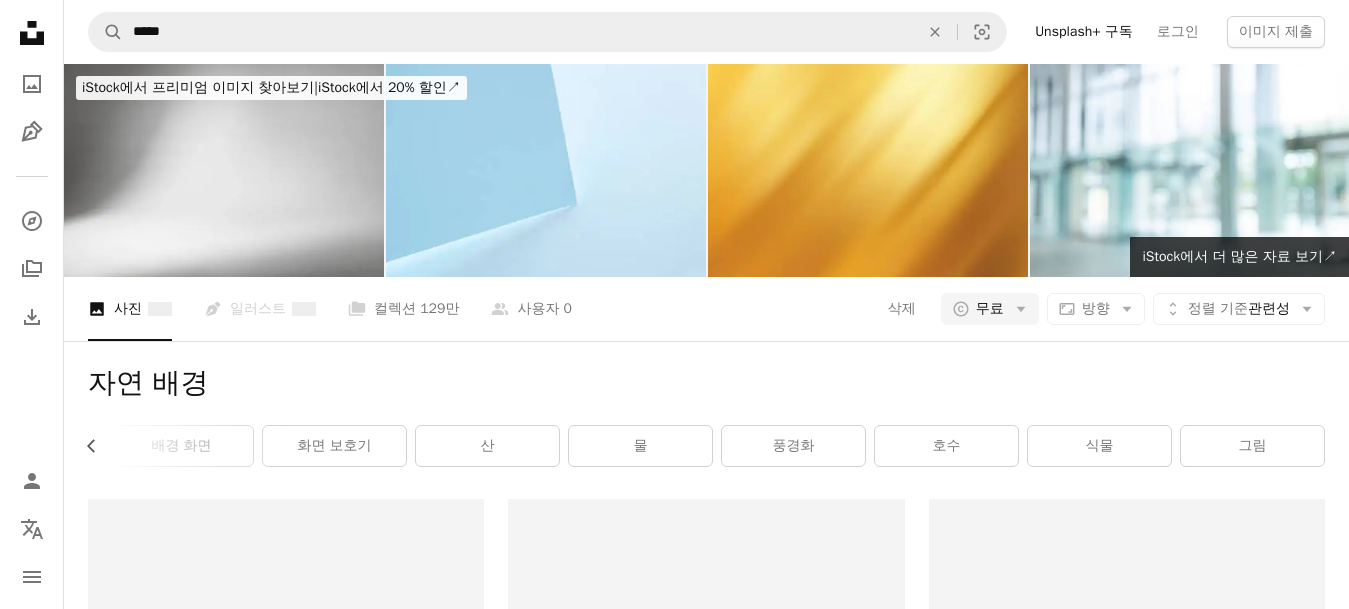 scroll, scrollTop: 0, scrollLeft: 591, axis: horizontal 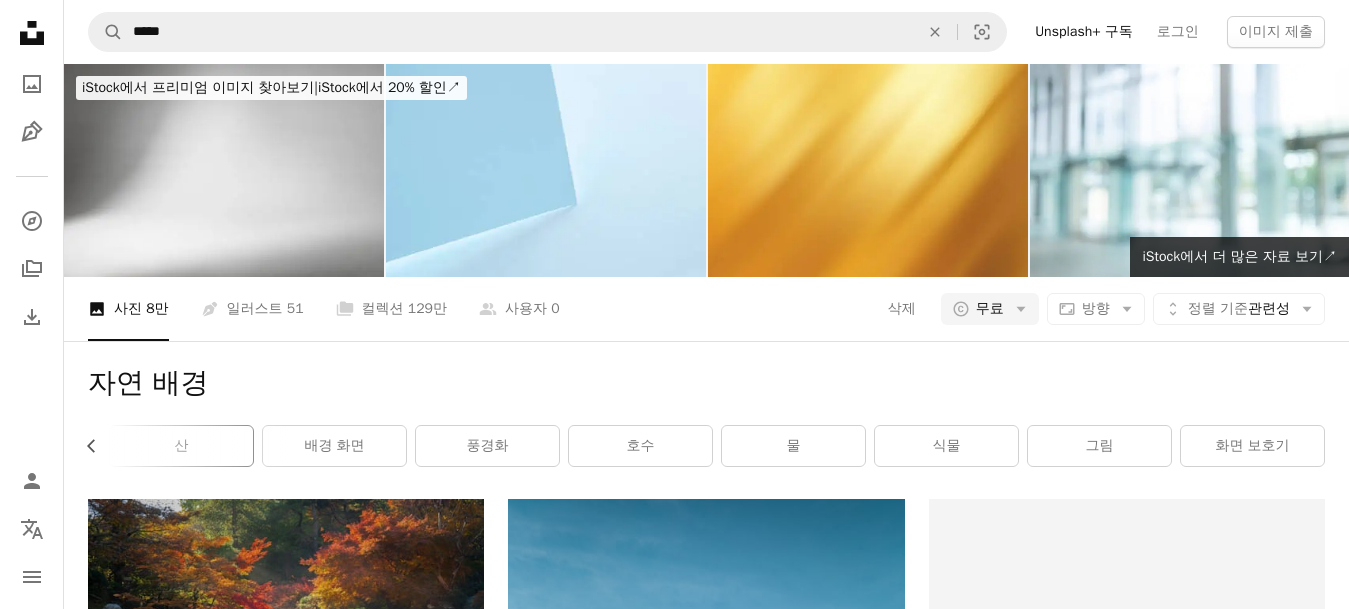 click on "산" at bounding box center [181, 446] 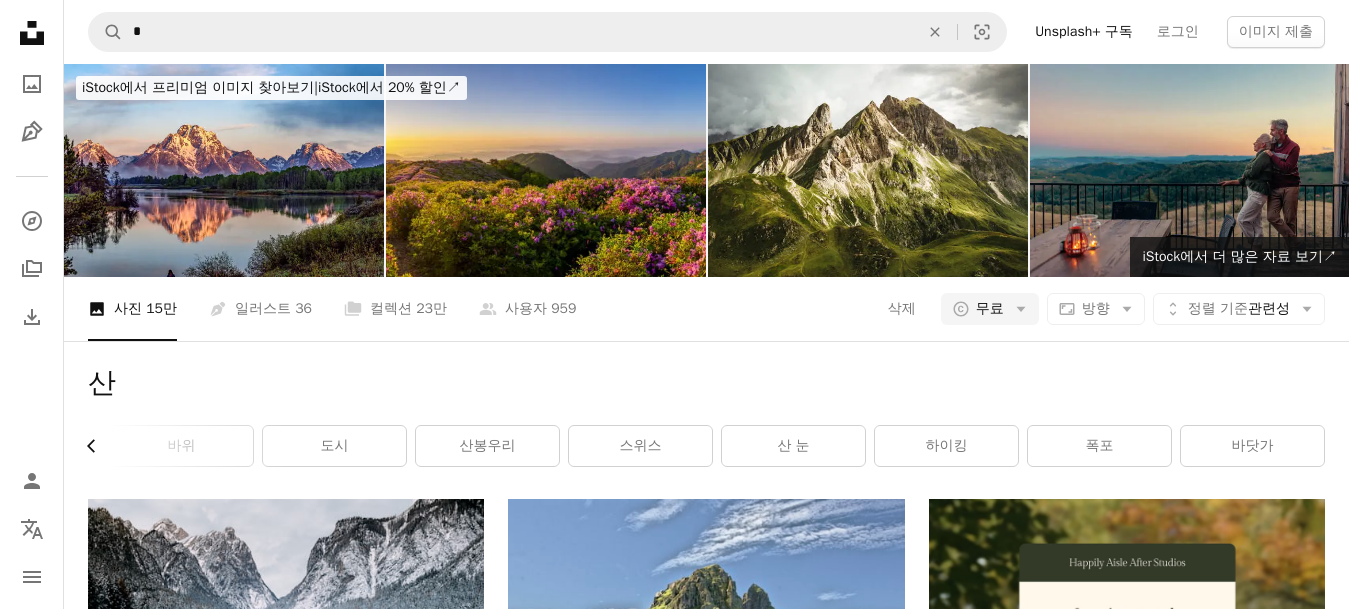 click on "Chevron left" 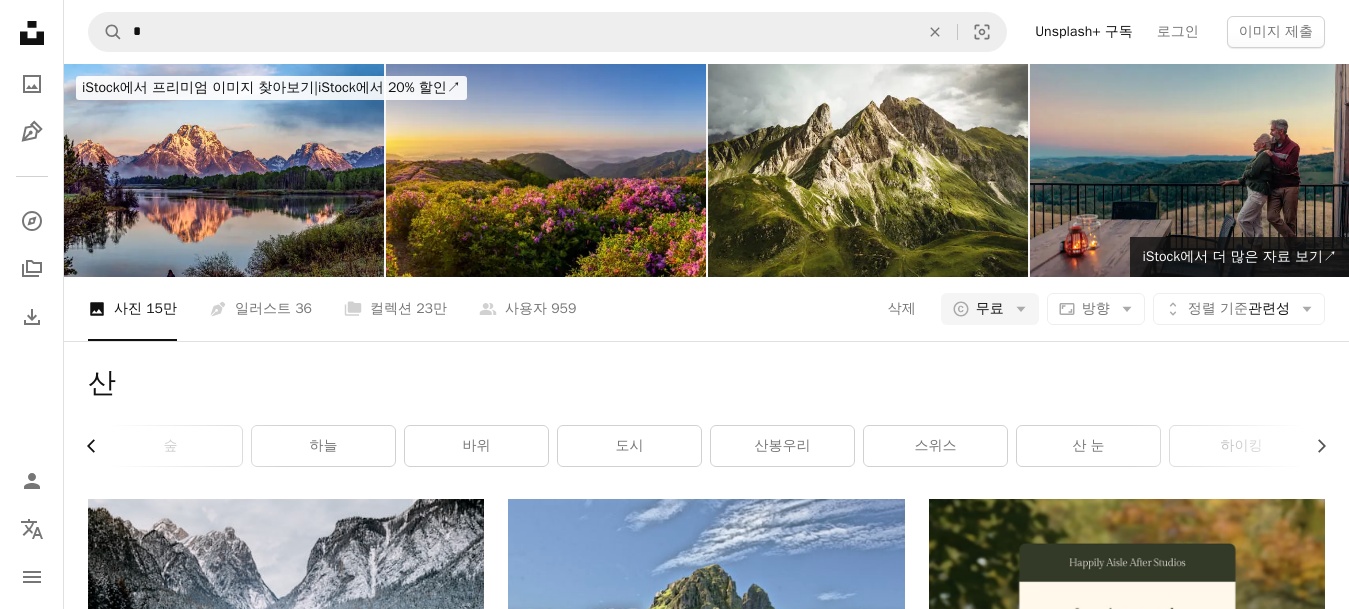 scroll, scrollTop: 0, scrollLeft: 291, axis: horizontal 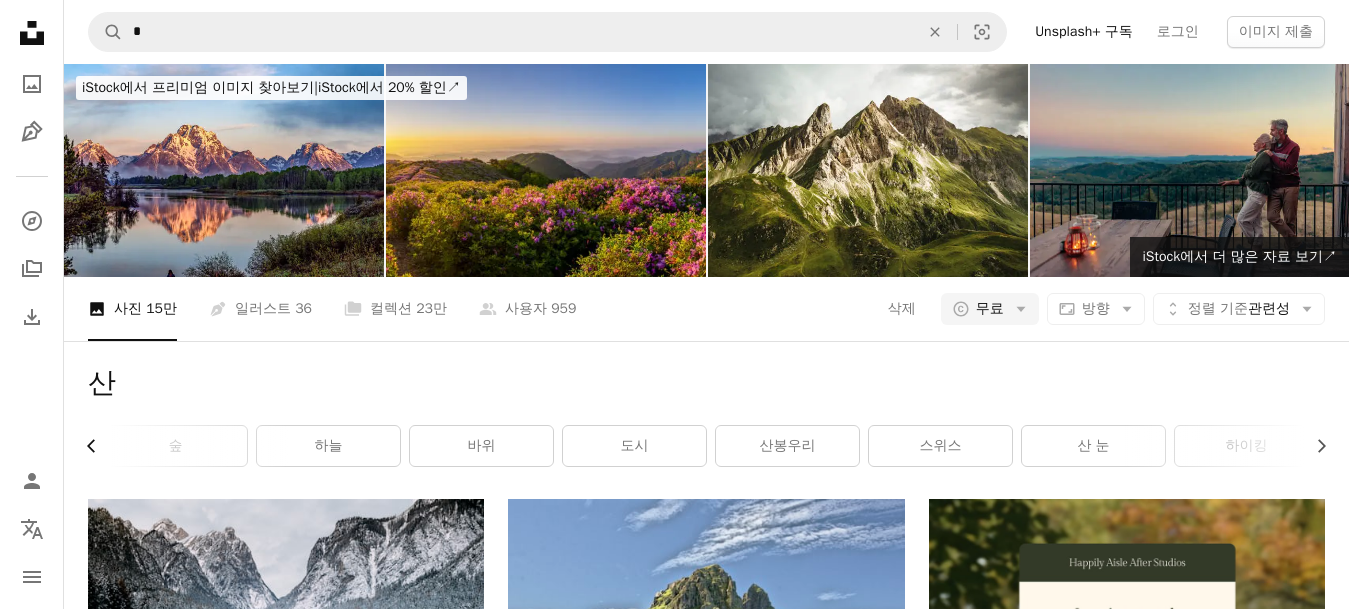 click on "Chevron left" 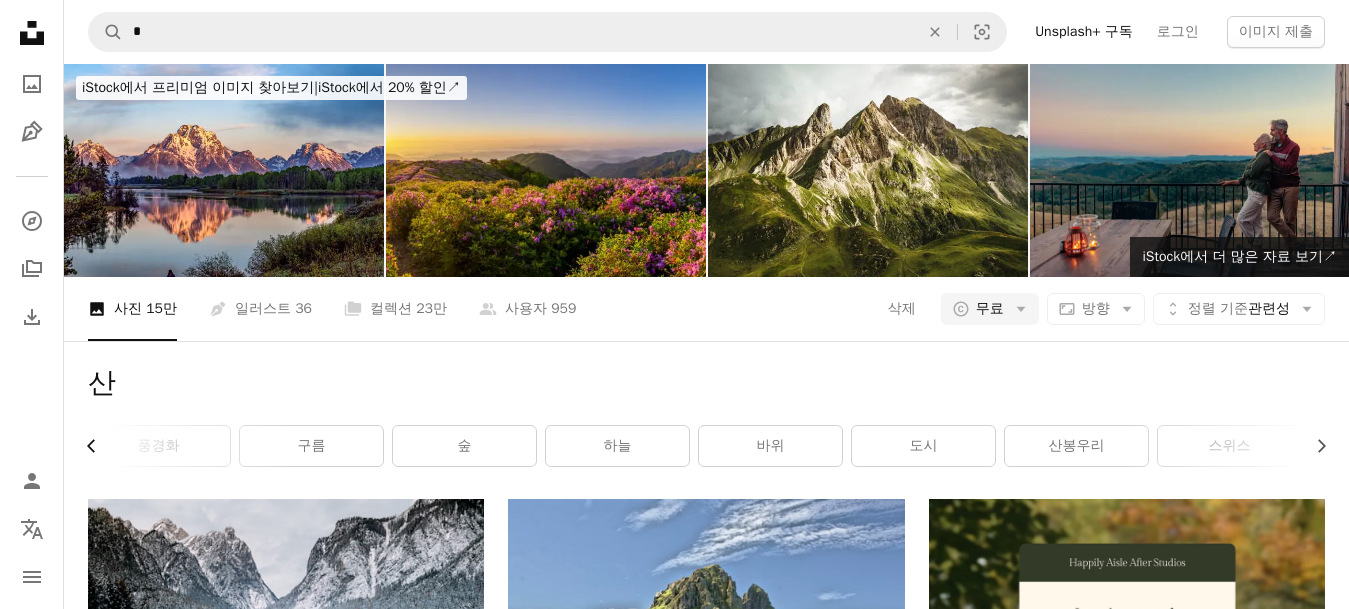 scroll, scrollTop: 0, scrollLeft: 0, axis: both 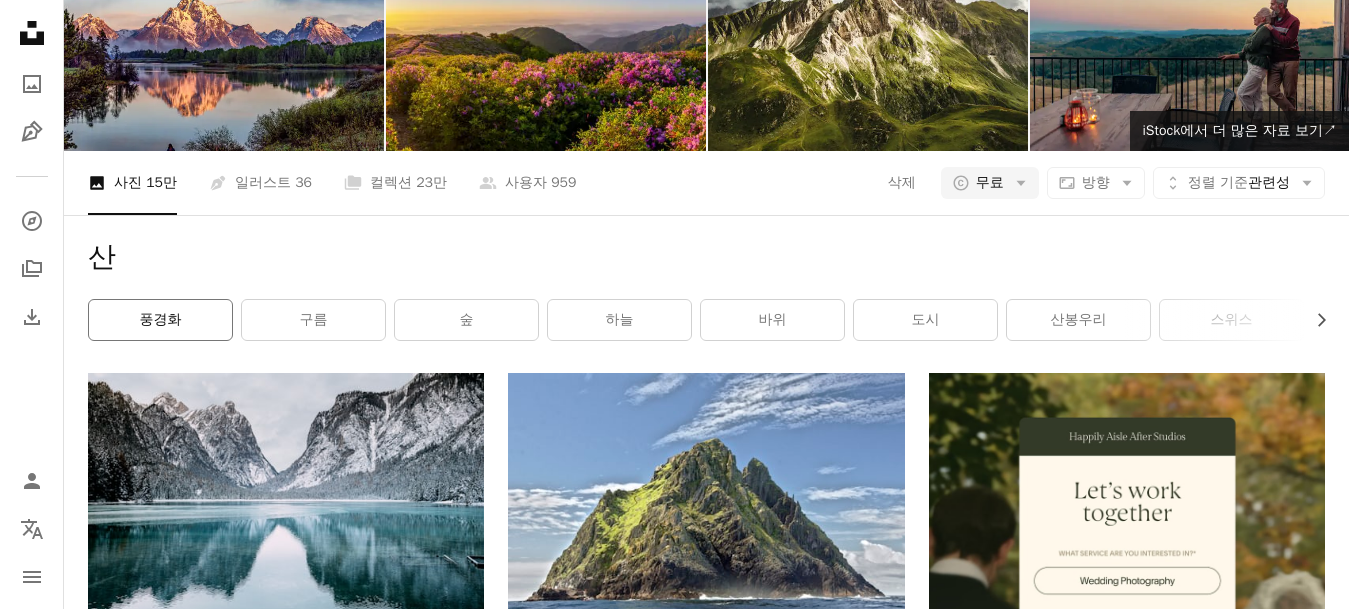 click on "풍경화" at bounding box center (160, 320) 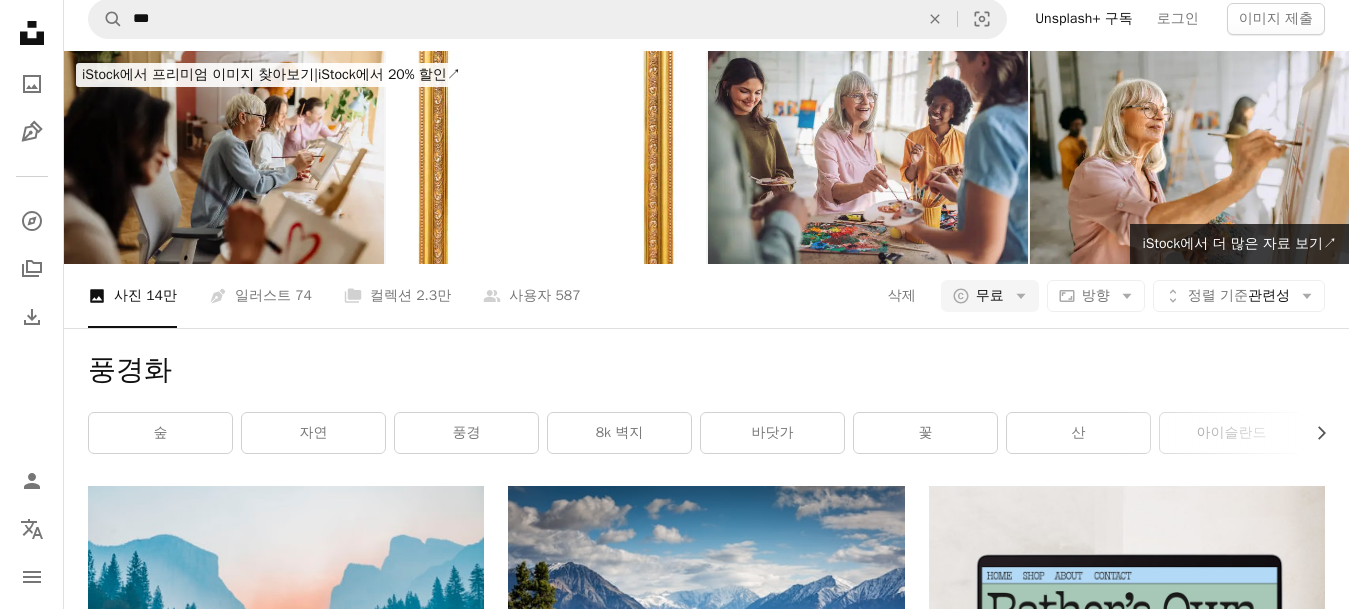 scroll, scrollTop: 0, scrollLeft: 0, axis: both 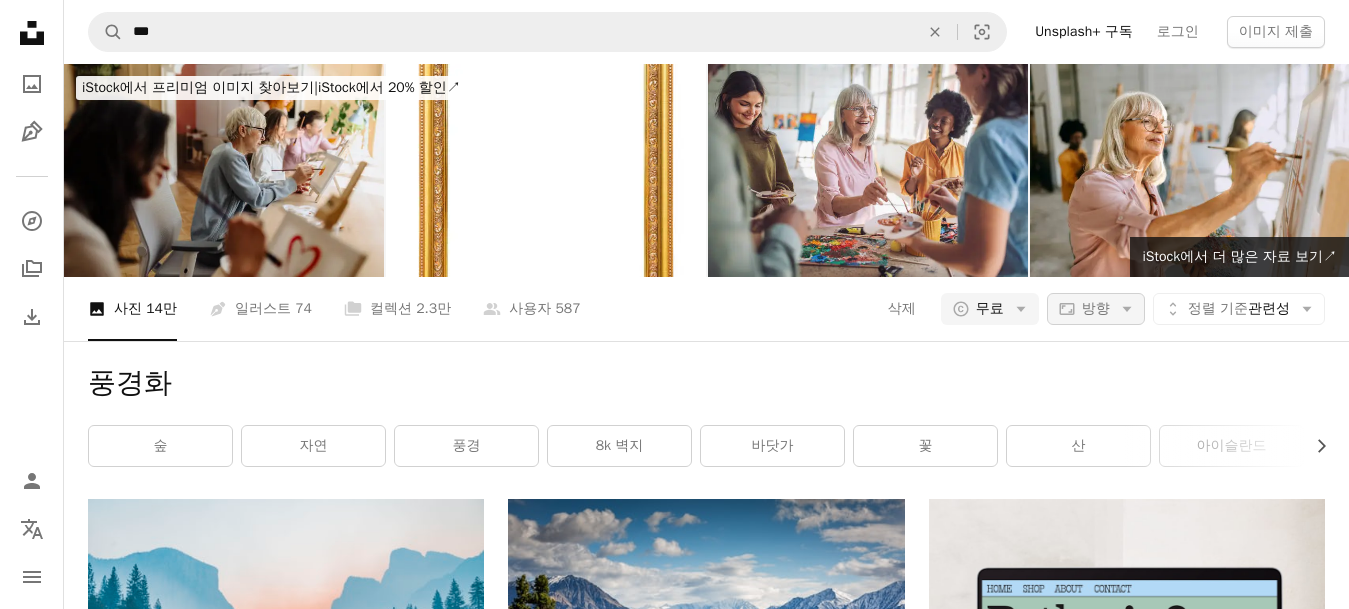 click on "방향" at bounding box center (1096, 308) 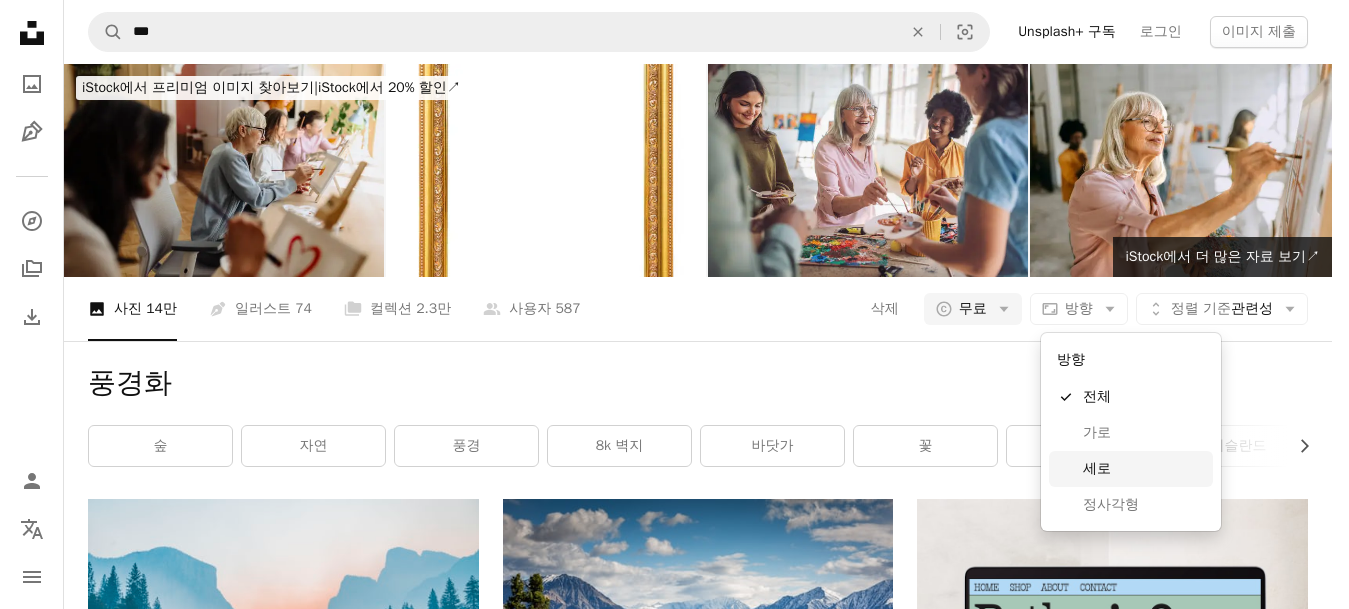 click on "세로" at bounding box center (1144, 469) 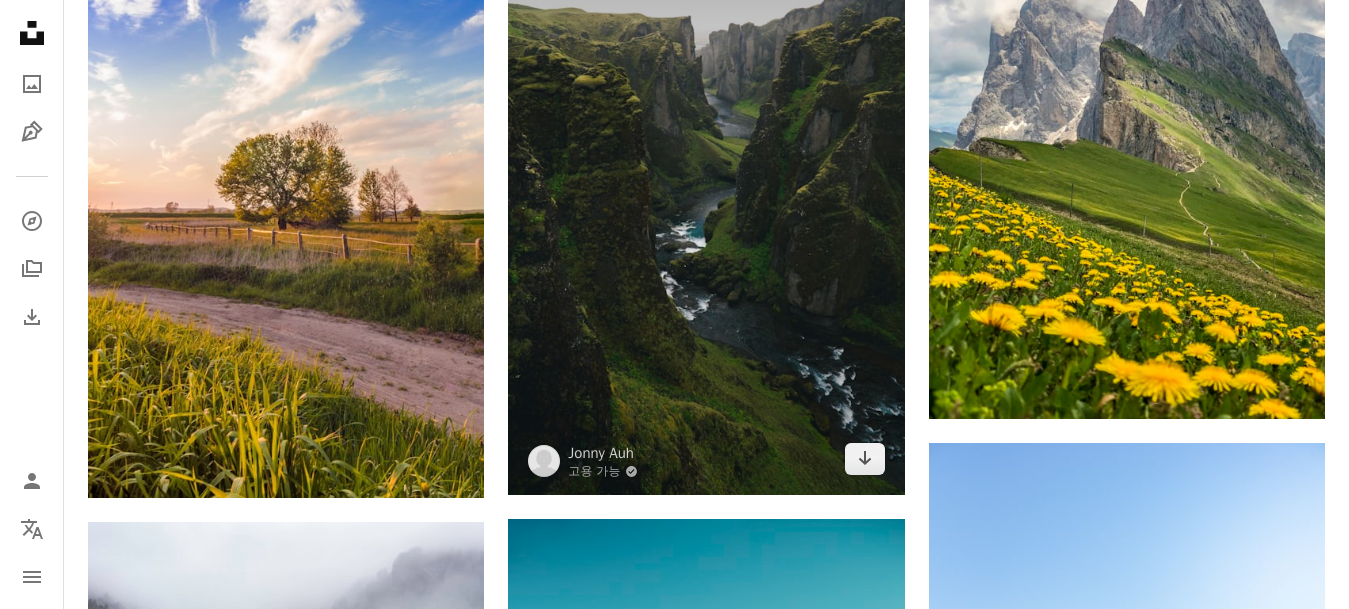 scroll, scrollTop: 2268, scrollLeft: 0, axis: vertical 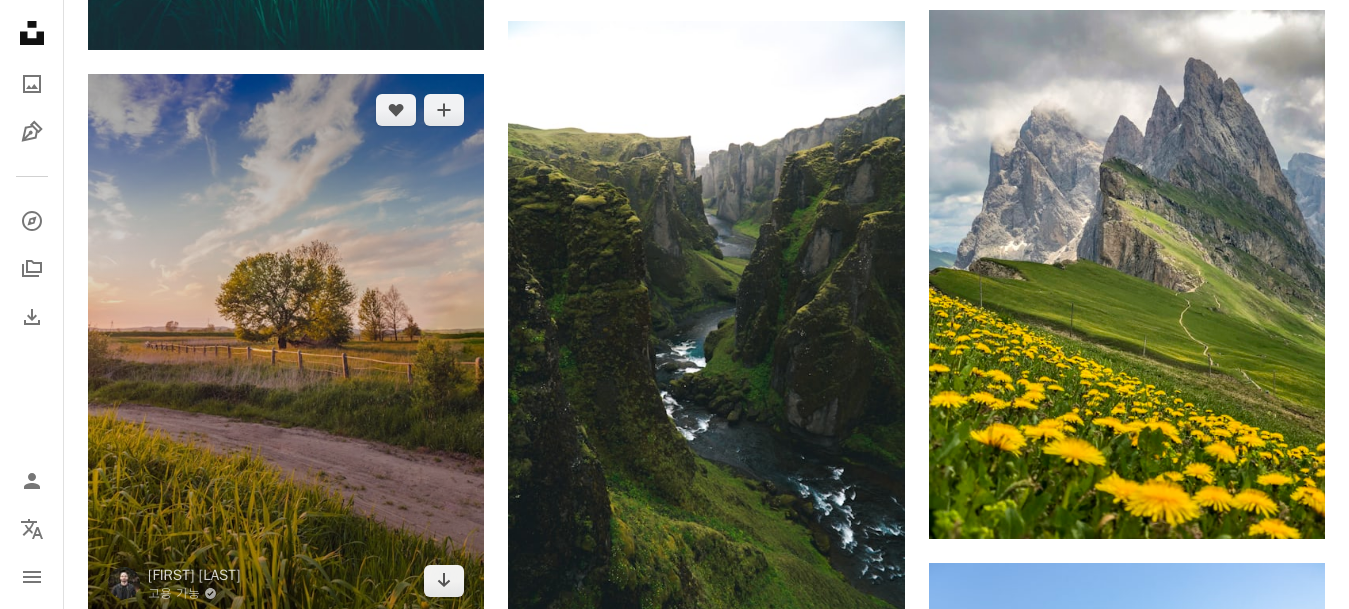 click at bounding box center (286, 345) 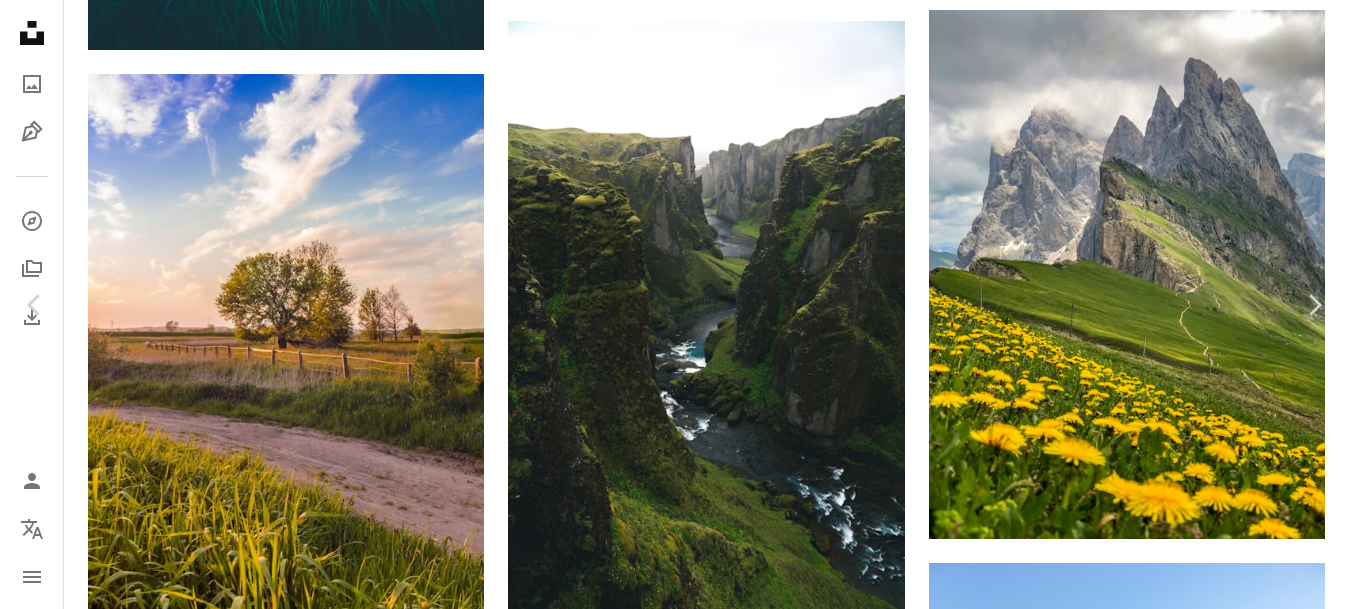 scroll, scrollTop: 0, scrollLeft: 0, axis: both 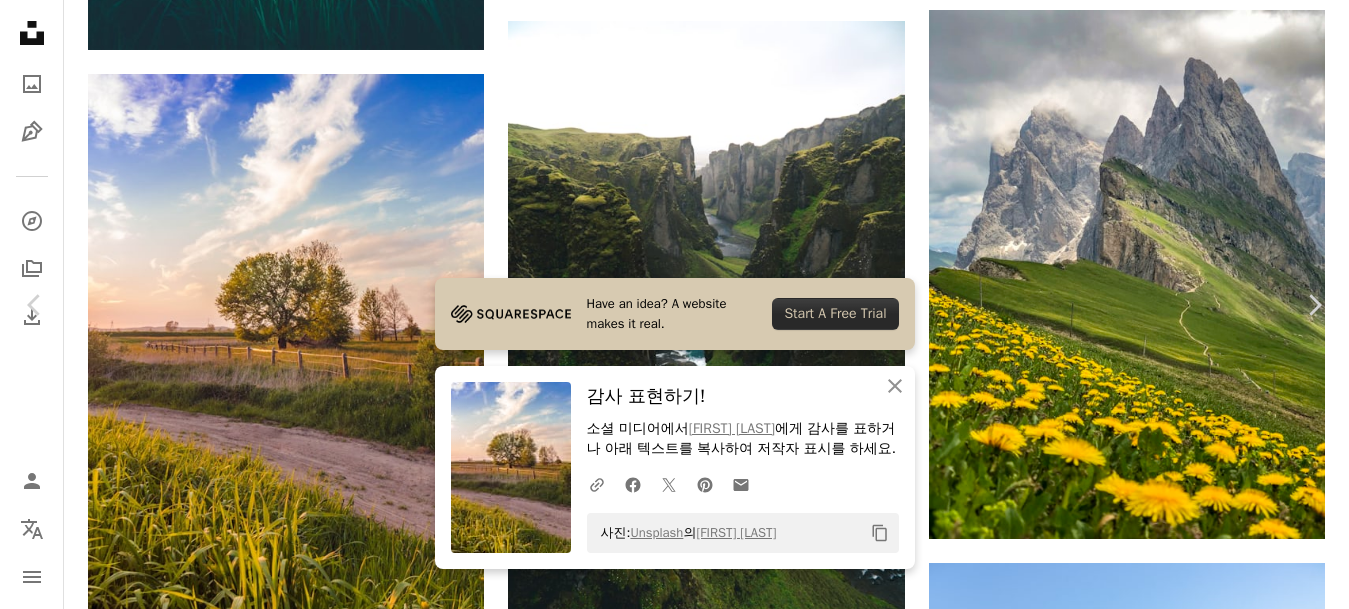 click on "Zoom in" at bounding box center [667, 7471] 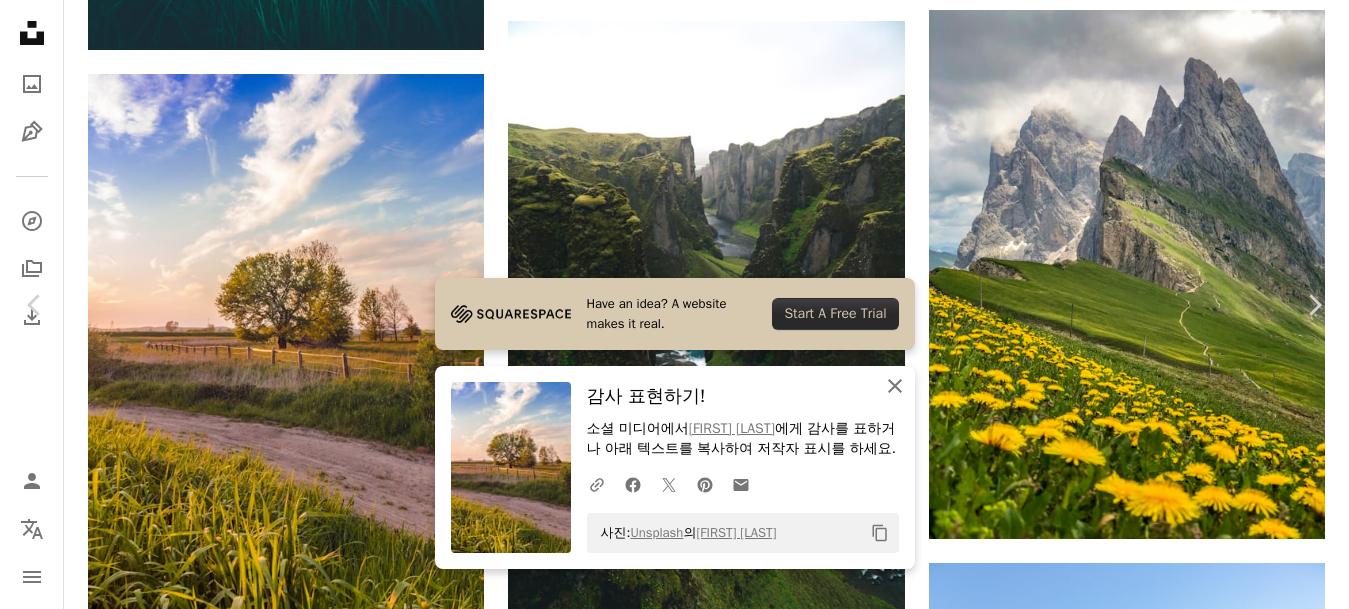 click on "An X shape" 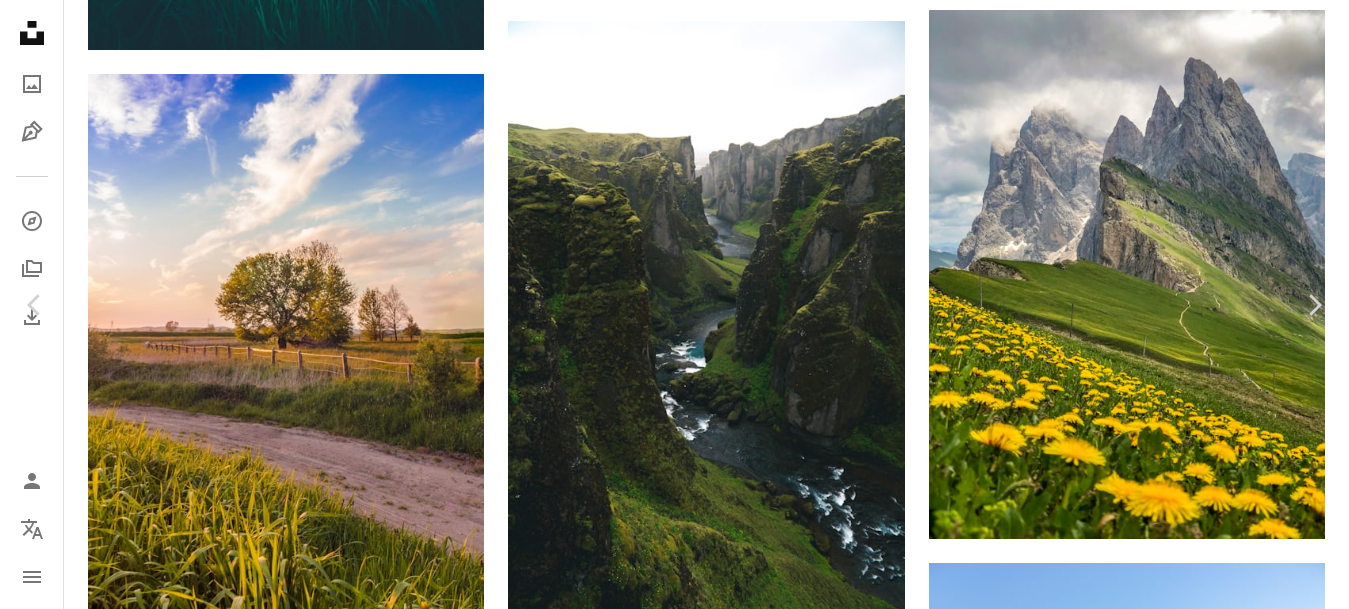 scroll, scrollTop: 720, scrollLeft: 0, axis: vertical 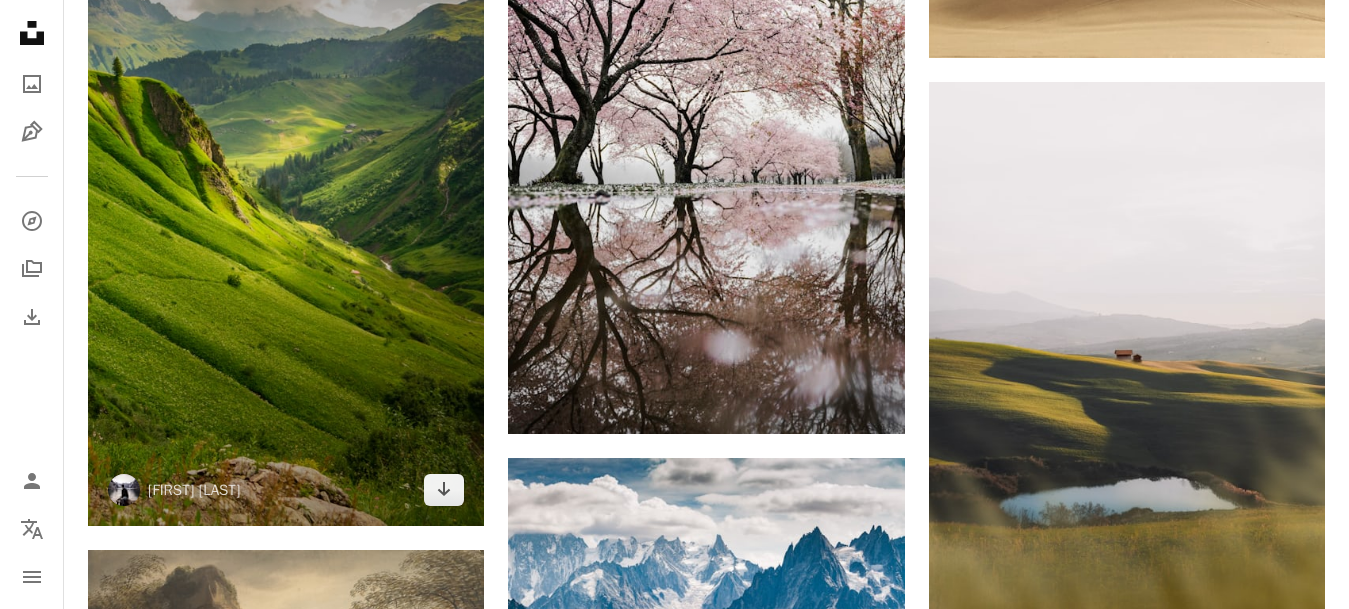 click at bounding box center [286, 212] 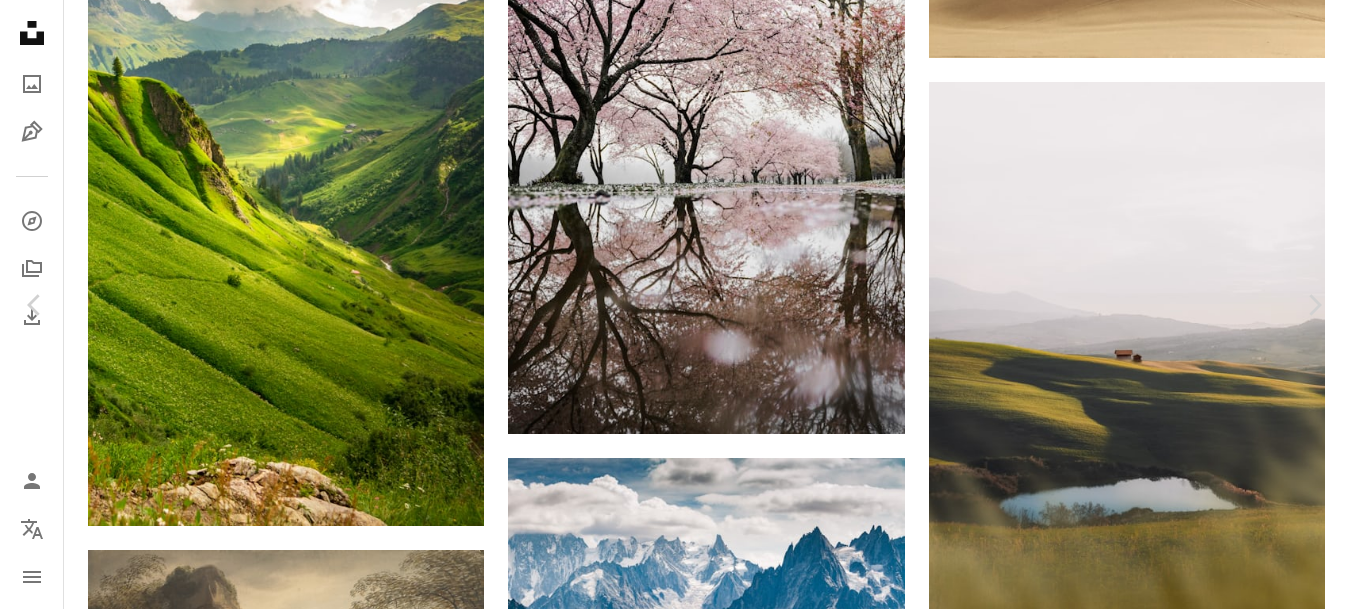 click on "Chevron down" 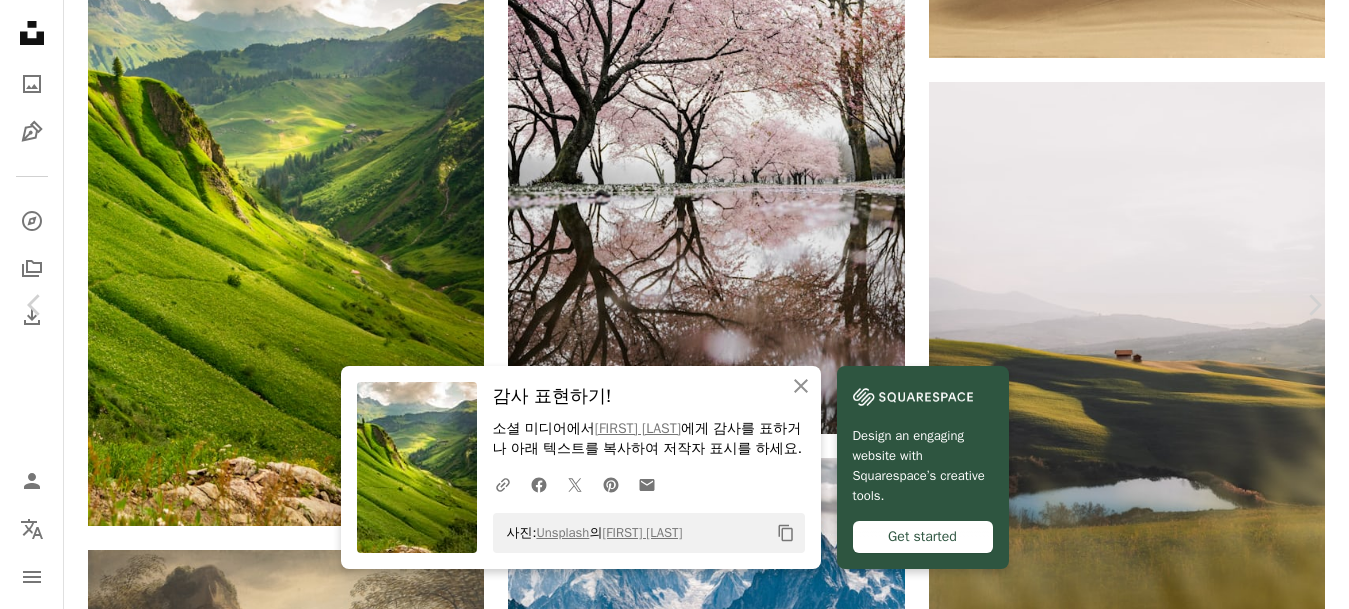 click on "An X shape" at bounding box center (20, 20) 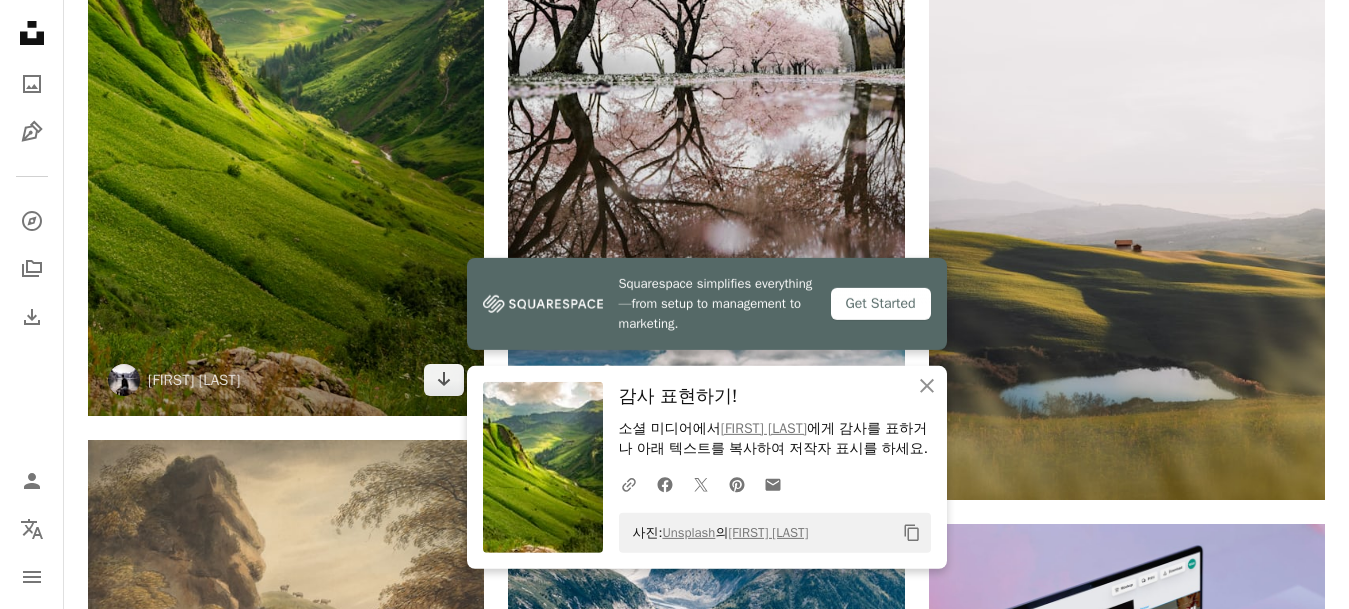 scroll, scrollTop: 11592, scrollLeft: 0, axis: vertical 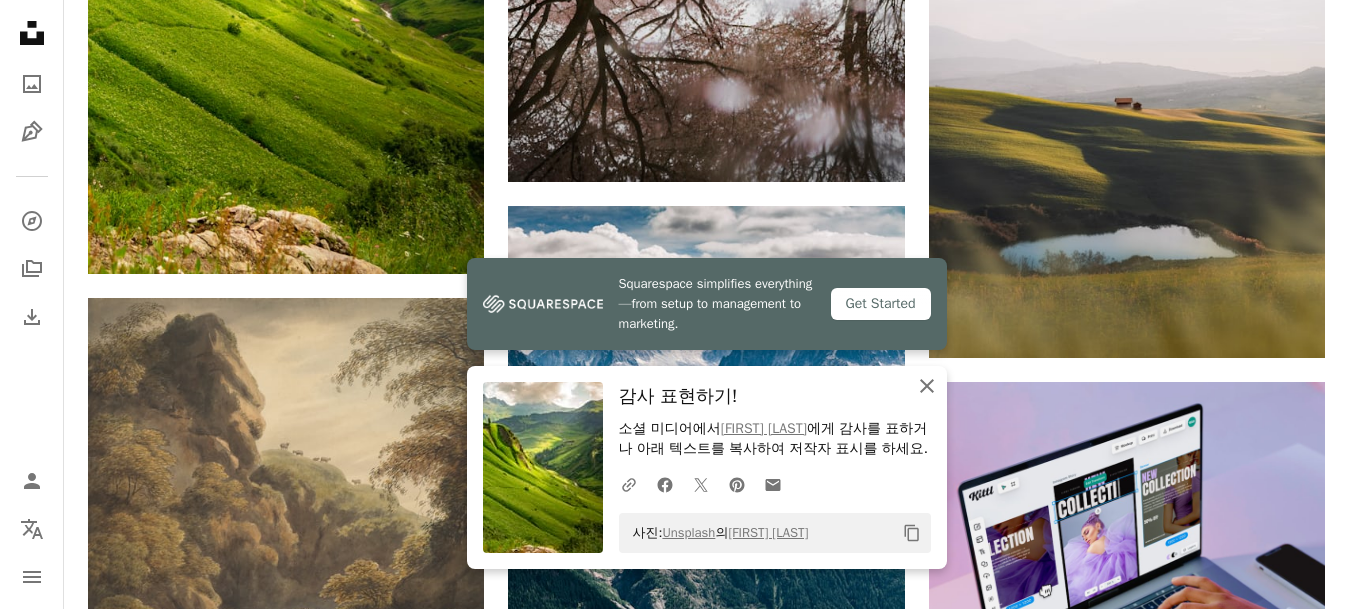 click 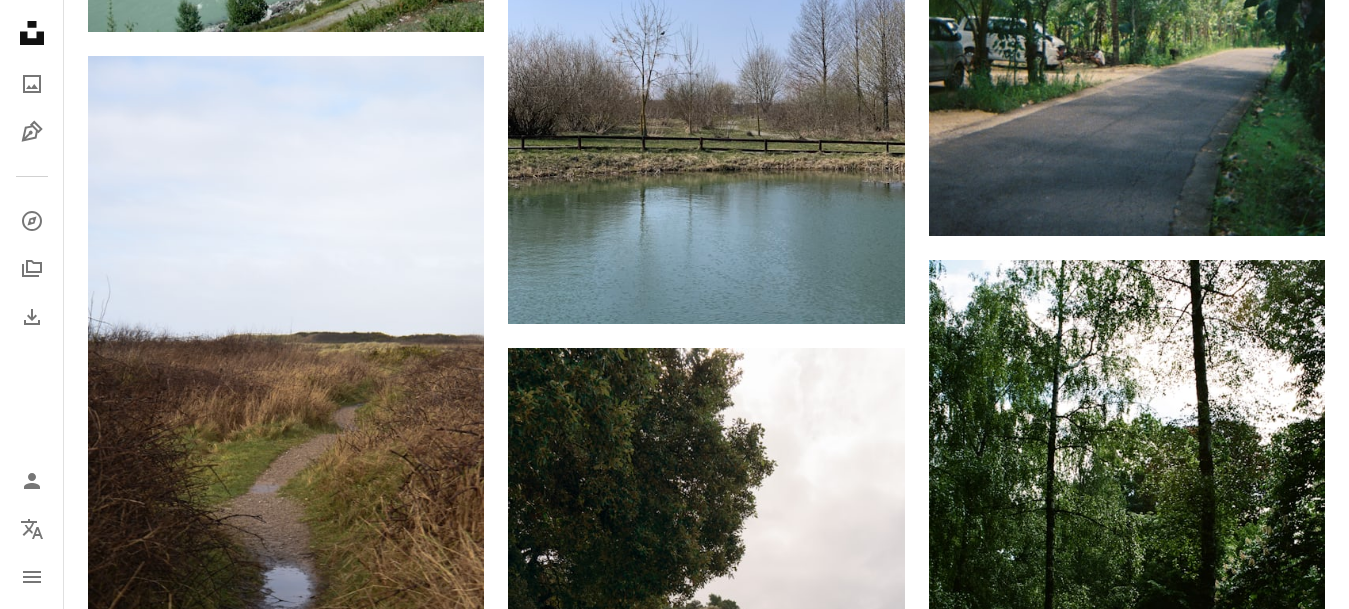 scroll, scrollTop: 109506, scrollLeft: 0, axis: vertical 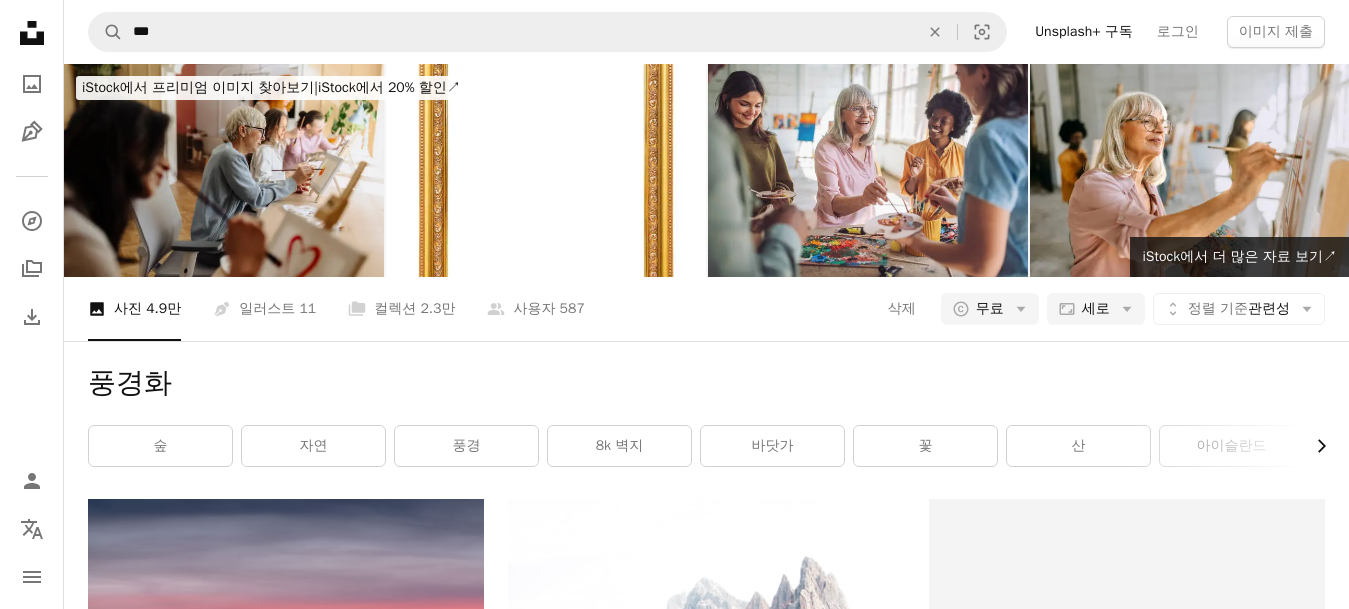 click 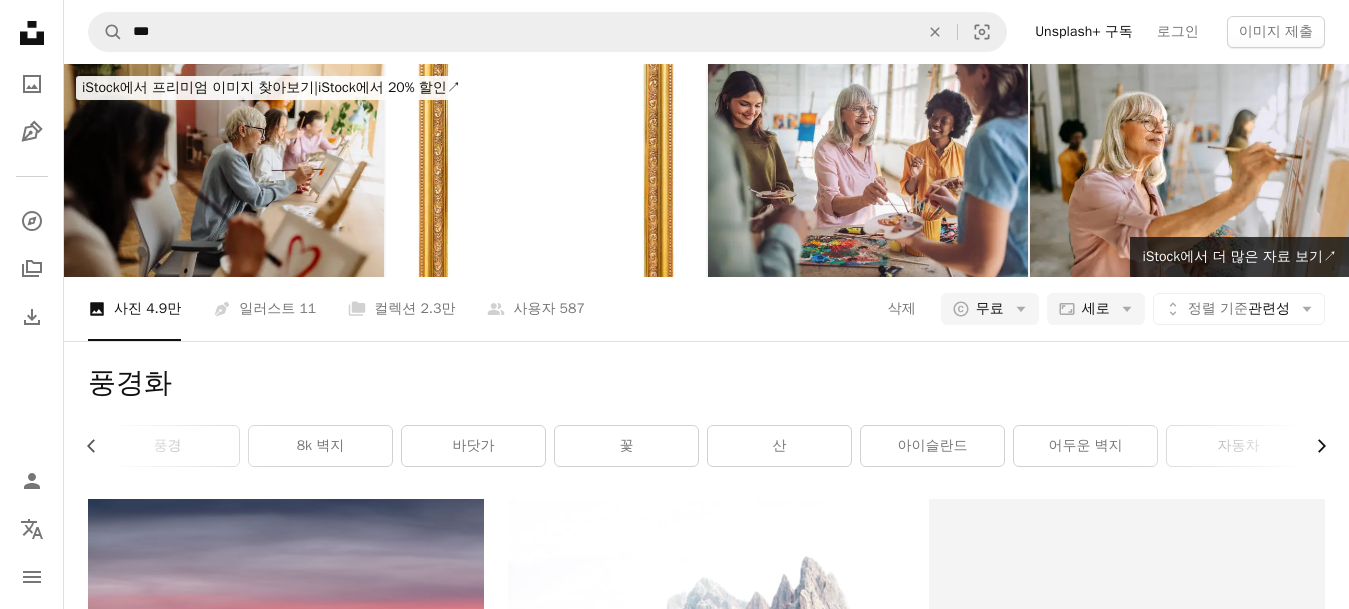 scroll, scrollTop: 0, scrollLeft: 300, axis: horizontal 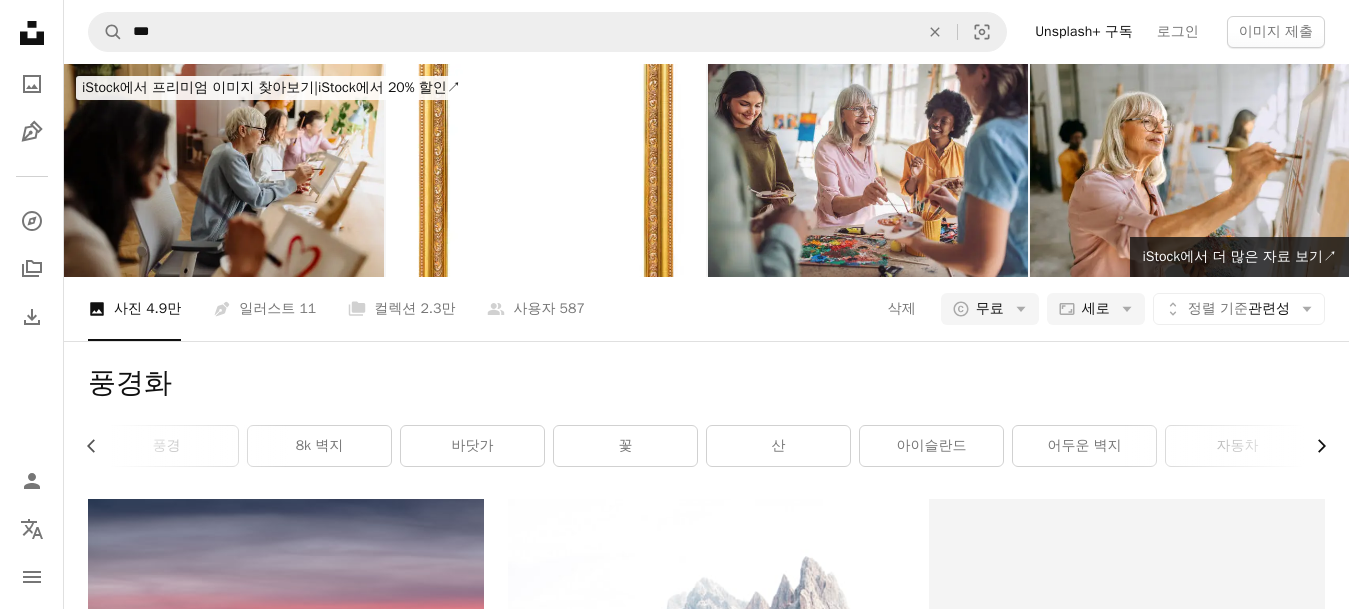 click 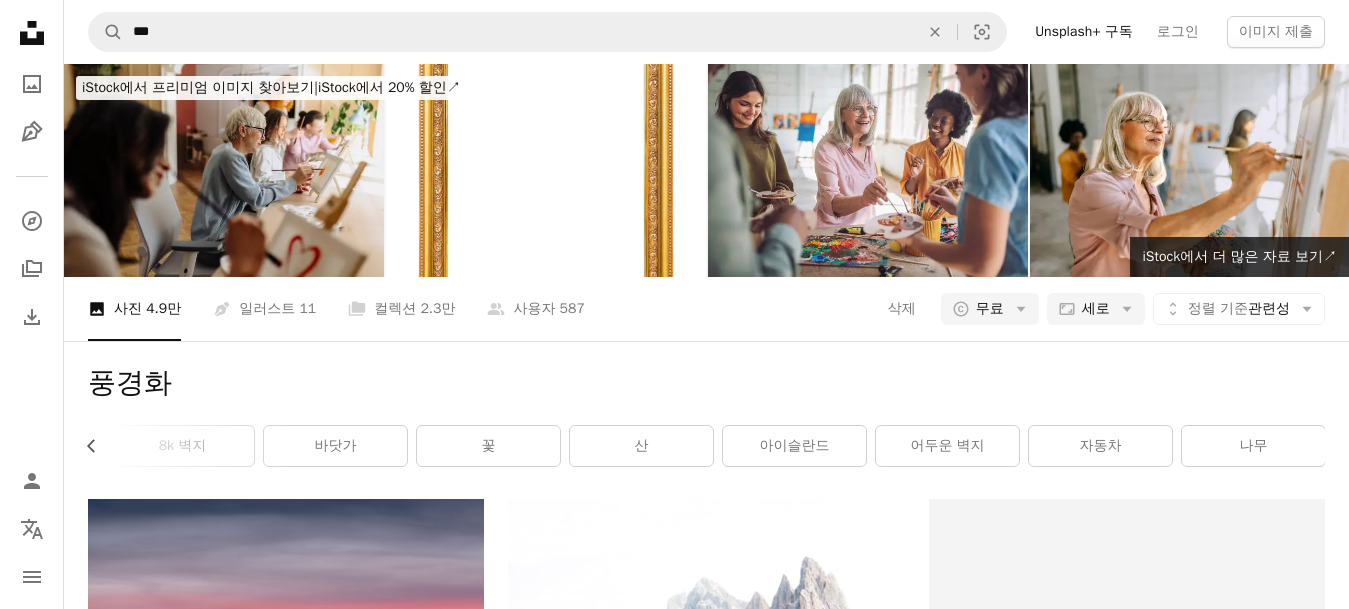 scroll, scrollTop: 0, scrollLeft: 438, axis: horizontal 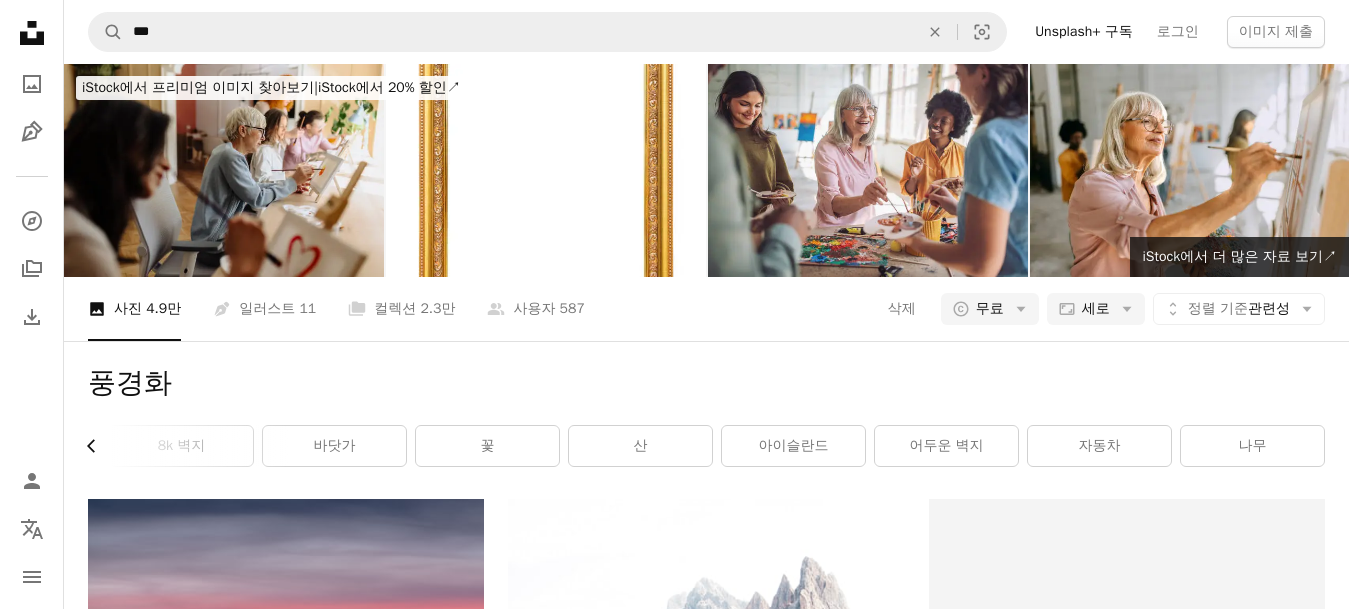 click on "Chevron left" 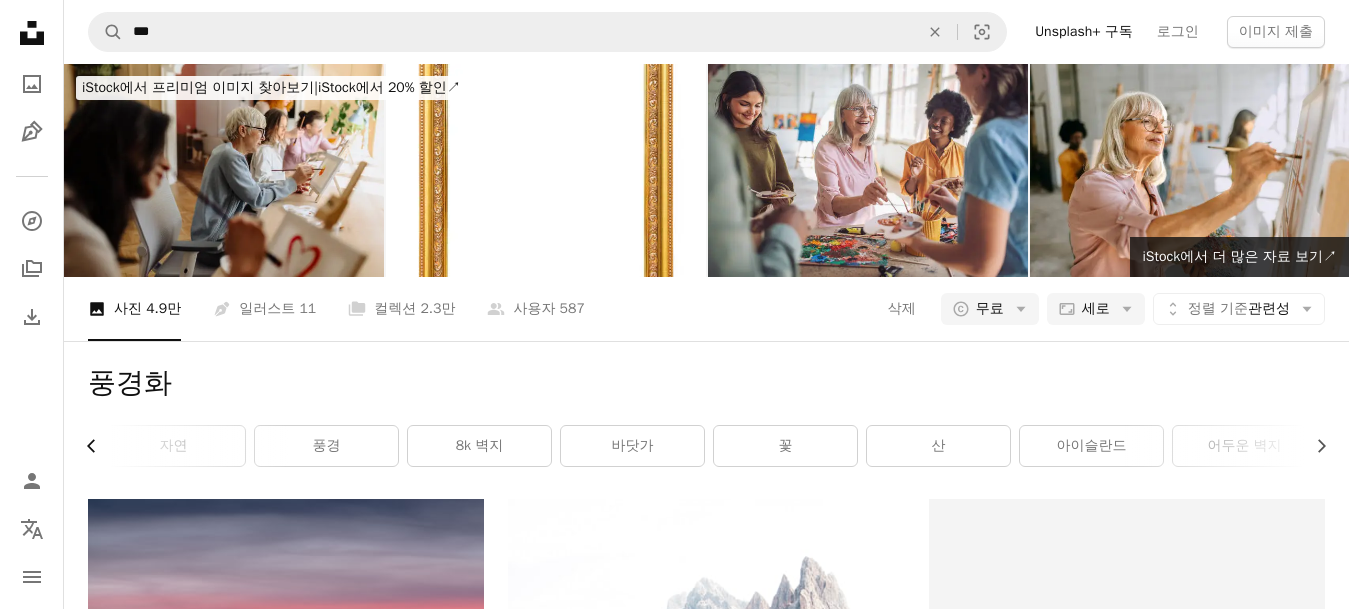 scroll, scrollTop: 0, scrollLeft: 138, axis: horizontal 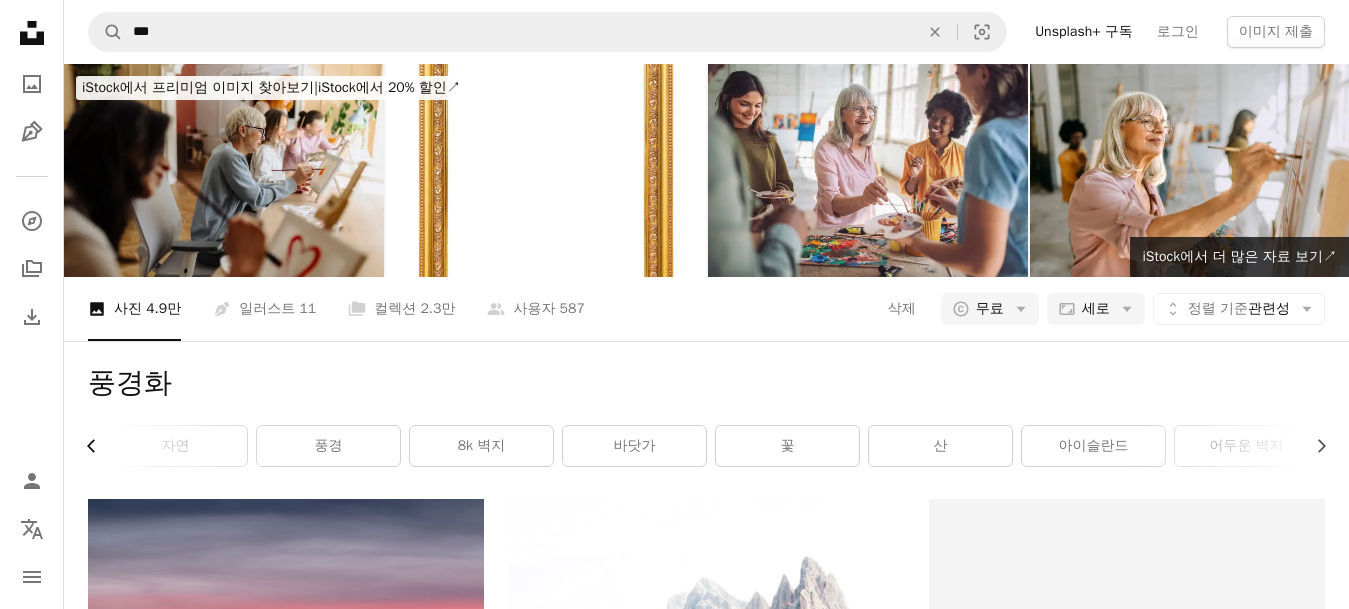 click on "Chevron left" 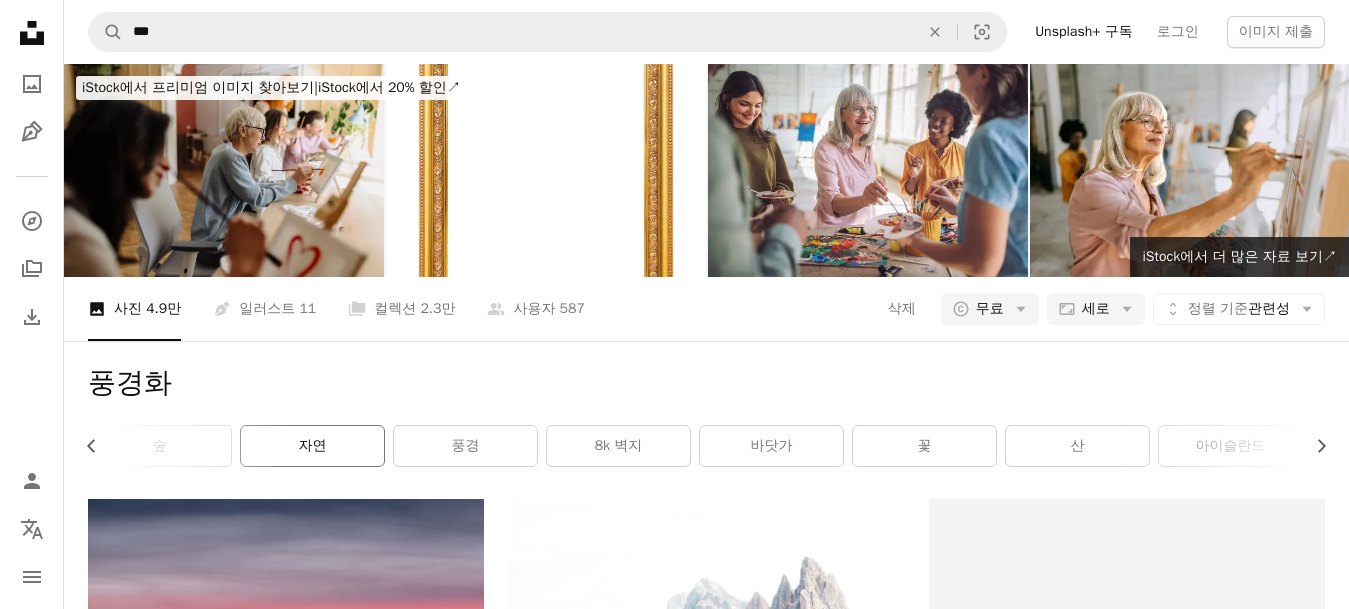 scroll, scrollTop: 0, scrollLeft: 0, axis: both 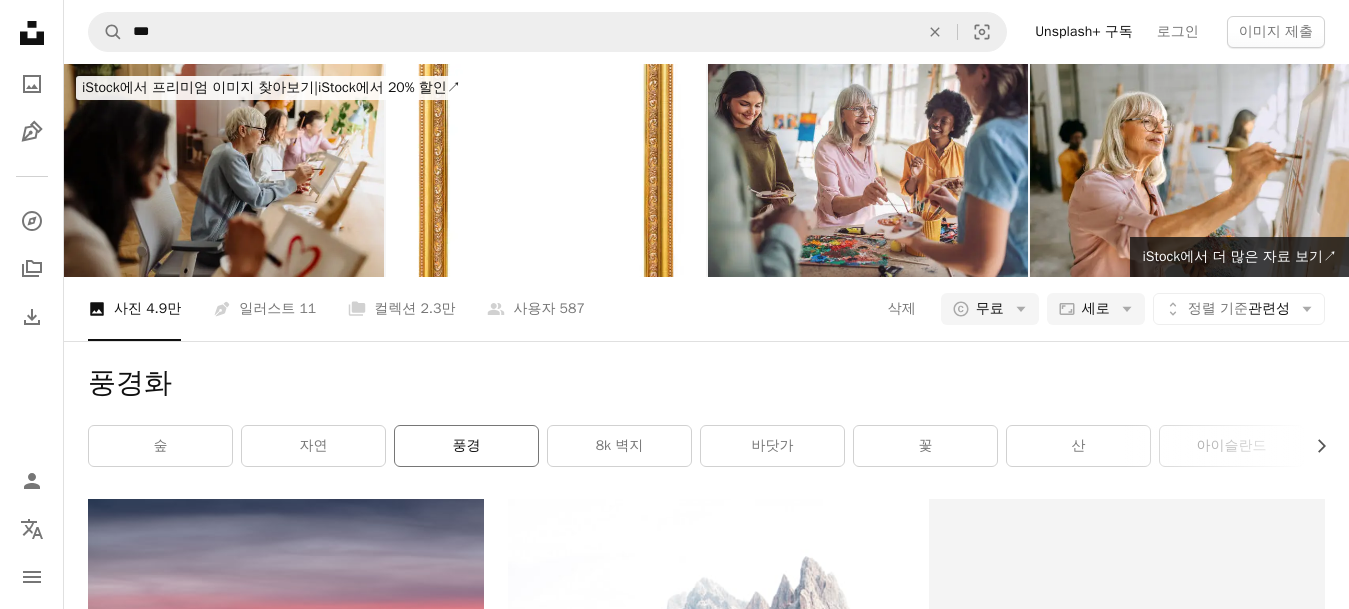 click on "풍경" at bounding box center (466, 446) 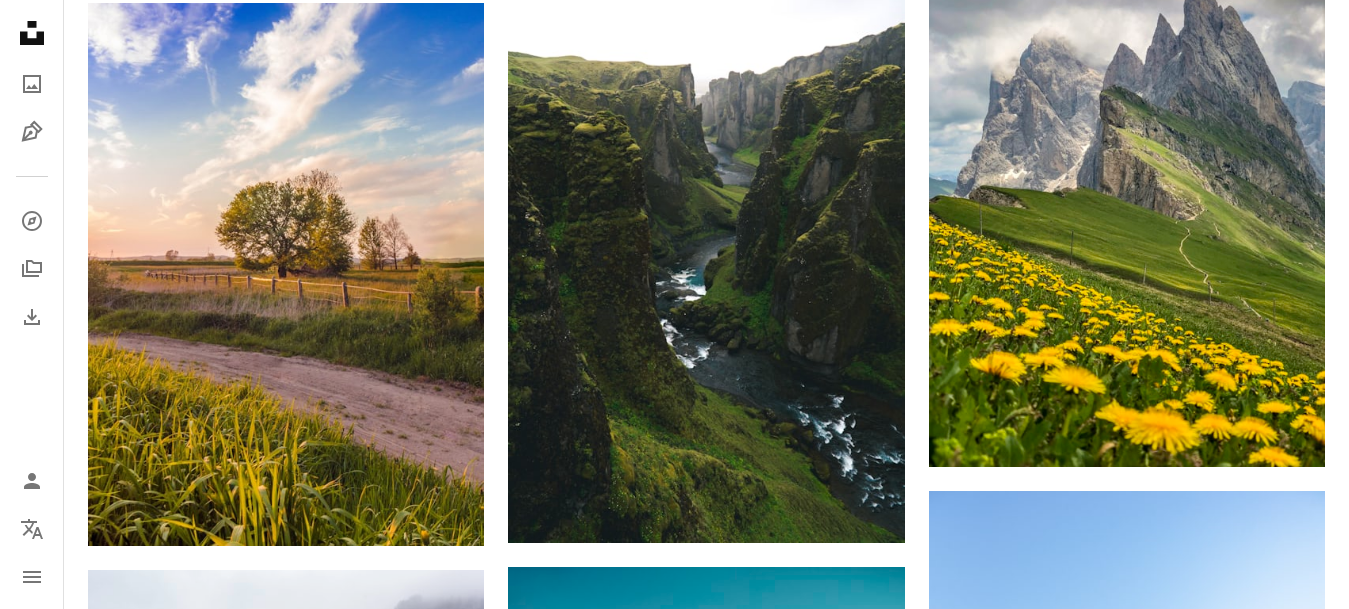 scroll, scrollTop: 2520, scrollLeft: 0, axis: vertical 